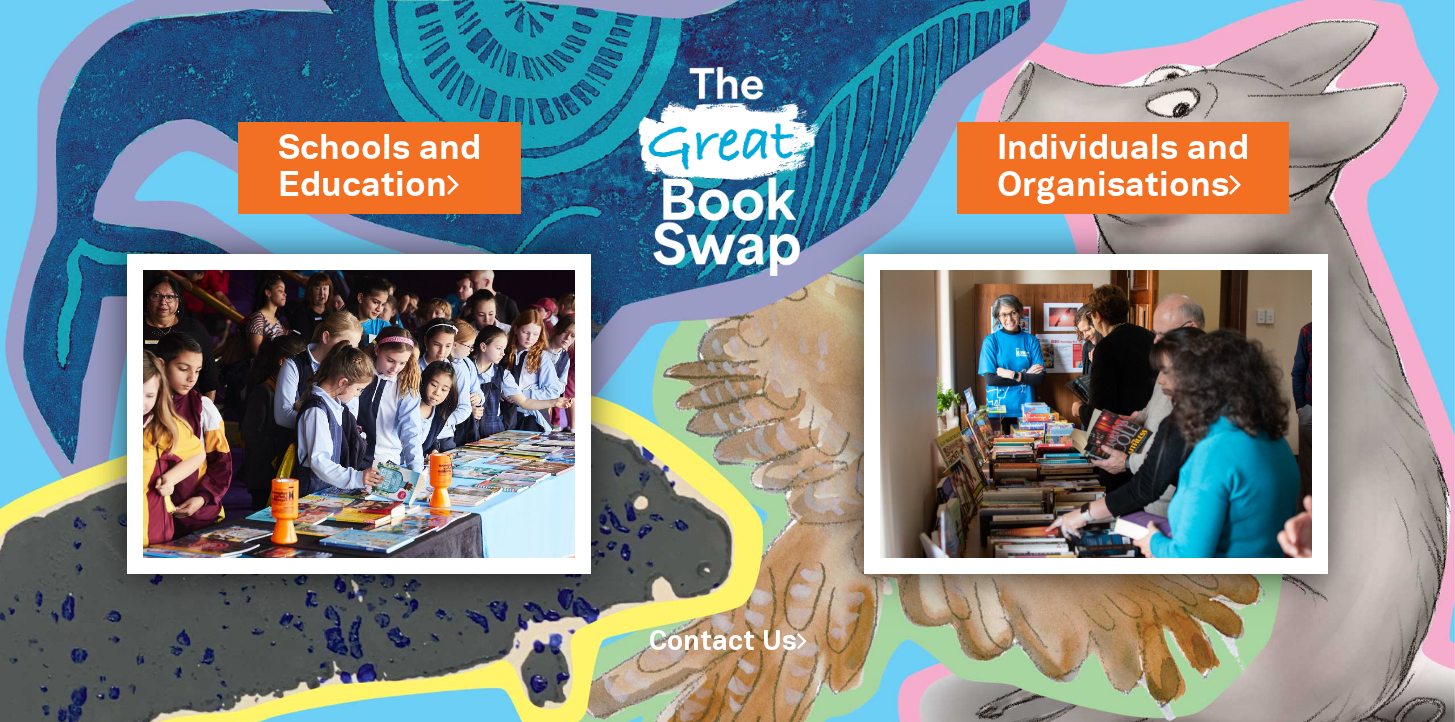 scroll, scrollTop: 0, scrollLeft: 0, axis: both 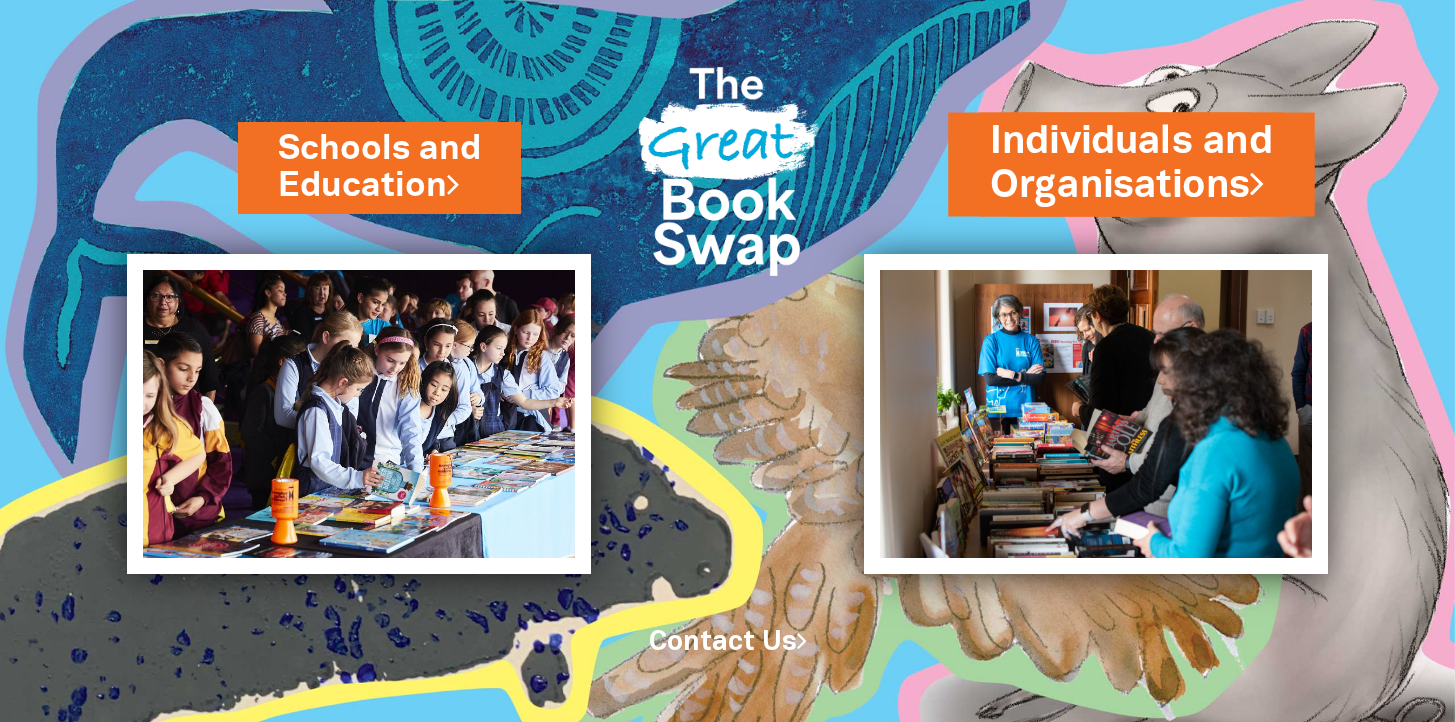 click on "Individuals and Organisations" at bounding box center (1131, 163) 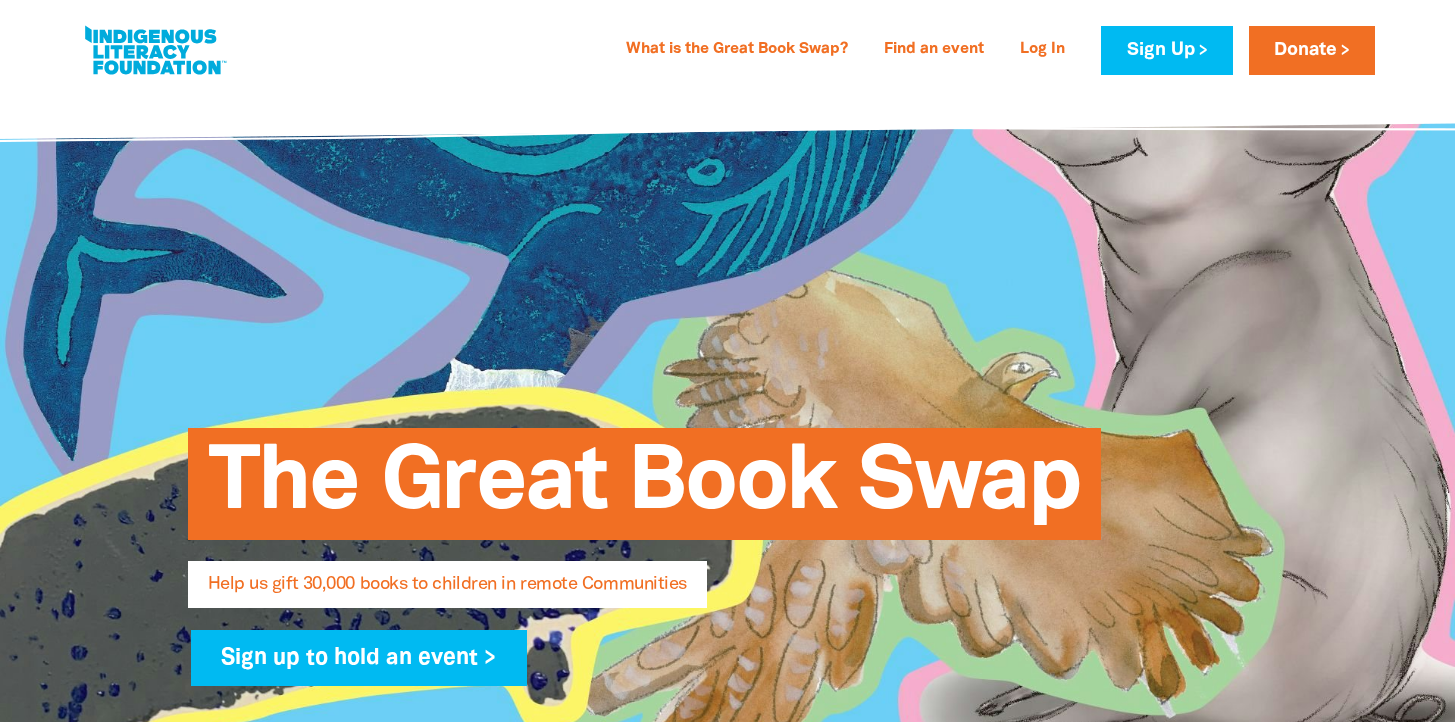 select on "AU" 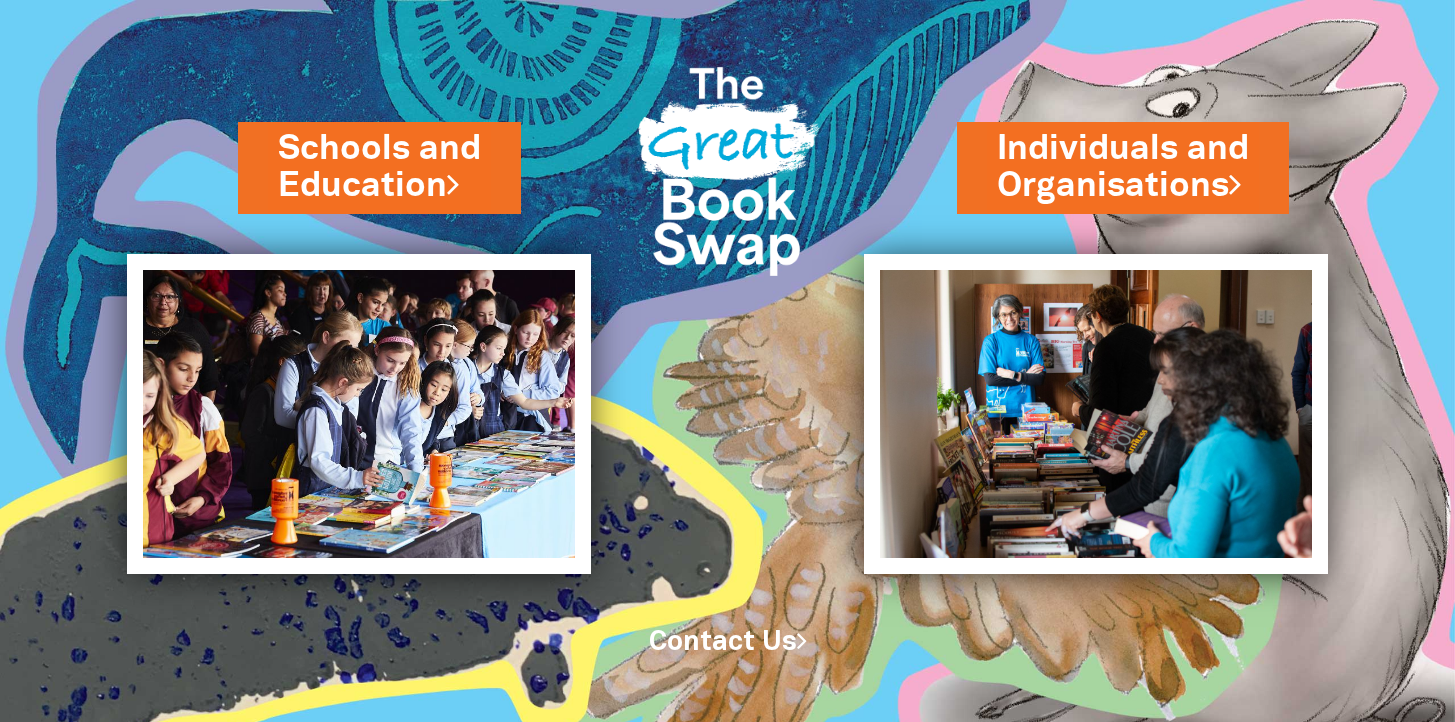 scroll, scrollTop: 0, scrollLeft: 0, axis: both 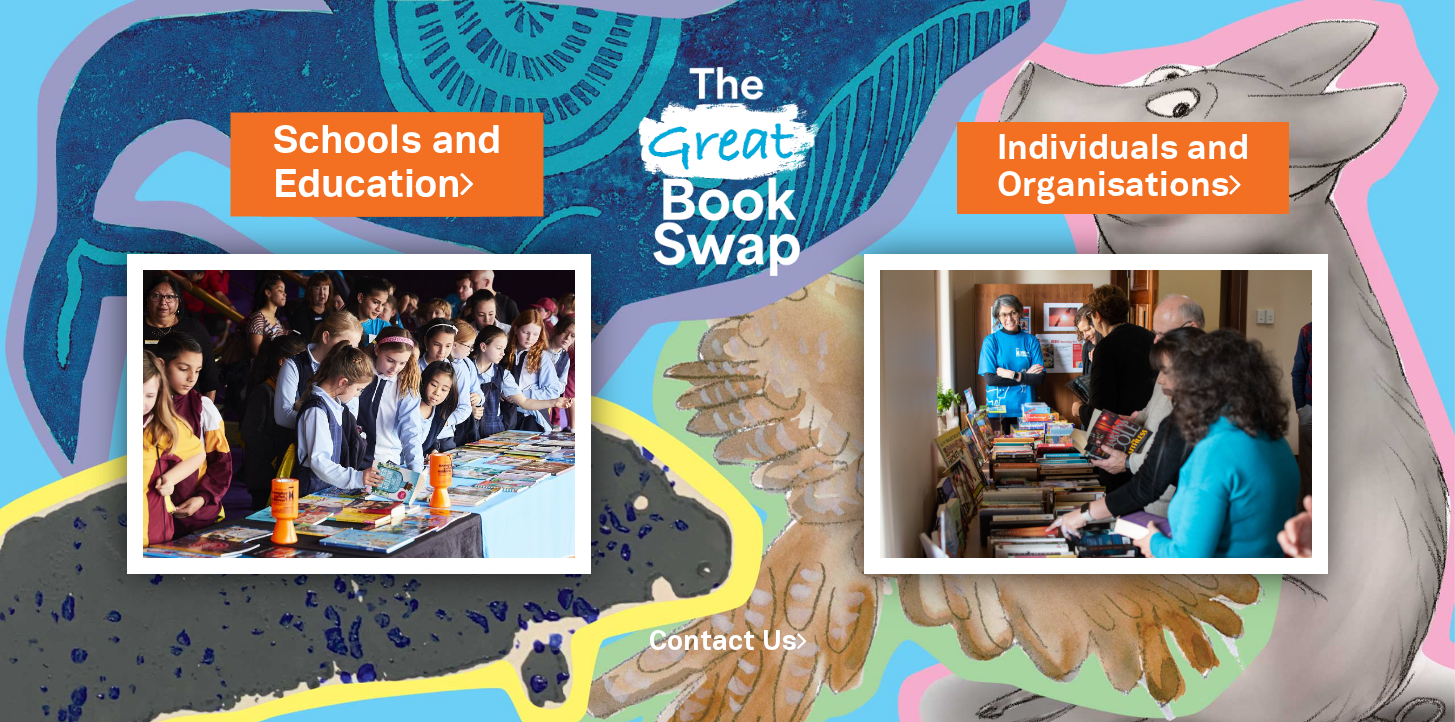 click on "Schools and Education" at bounding box center [387, 163] 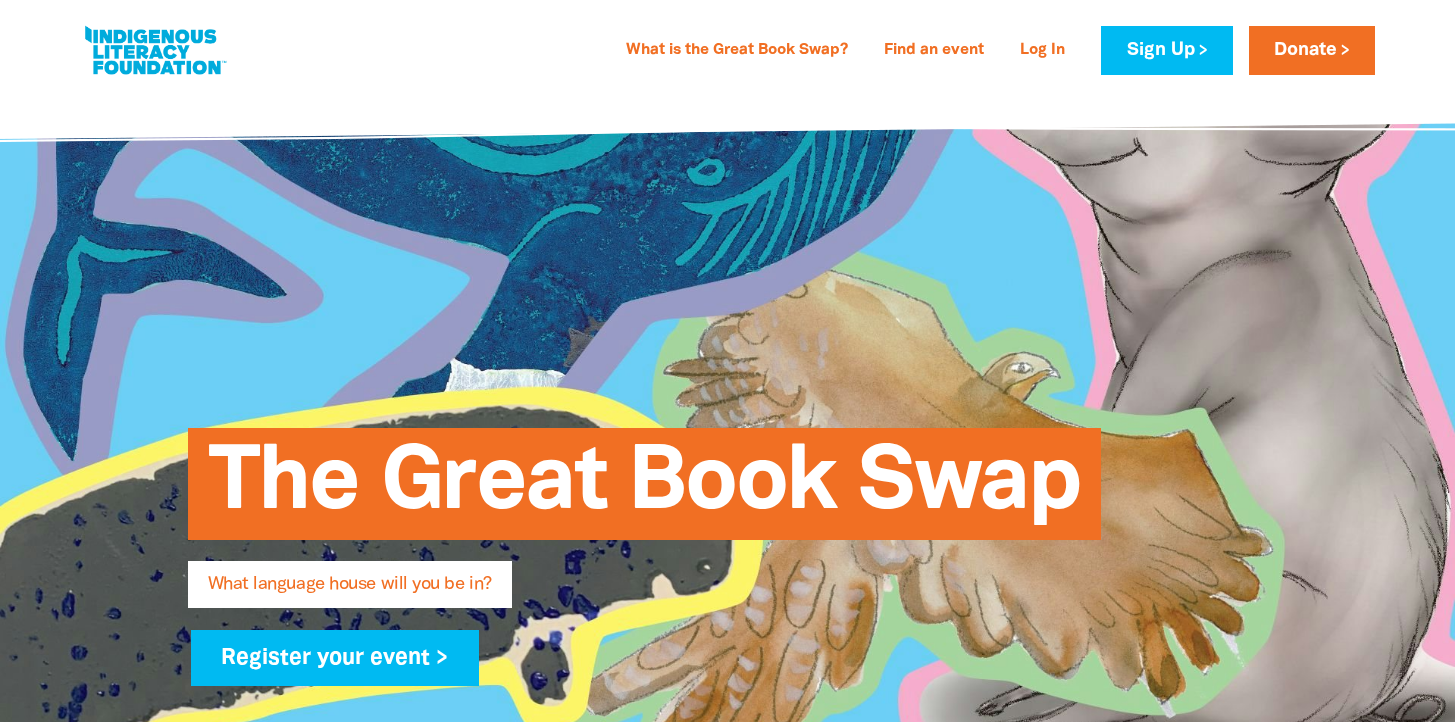 scroll, scrollTop: 0, scrollLeft: 0, axis: both 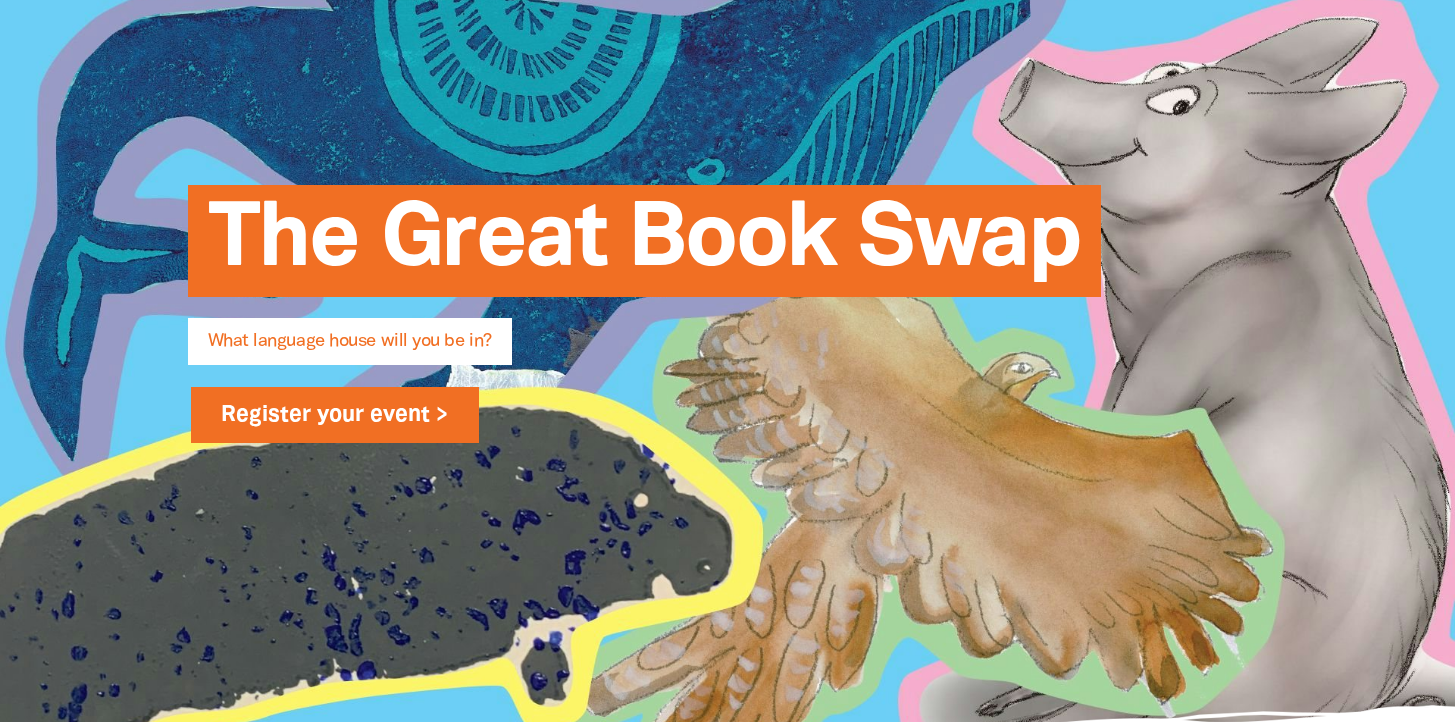 click on "Register your event >" at bounding box center [335, 415] 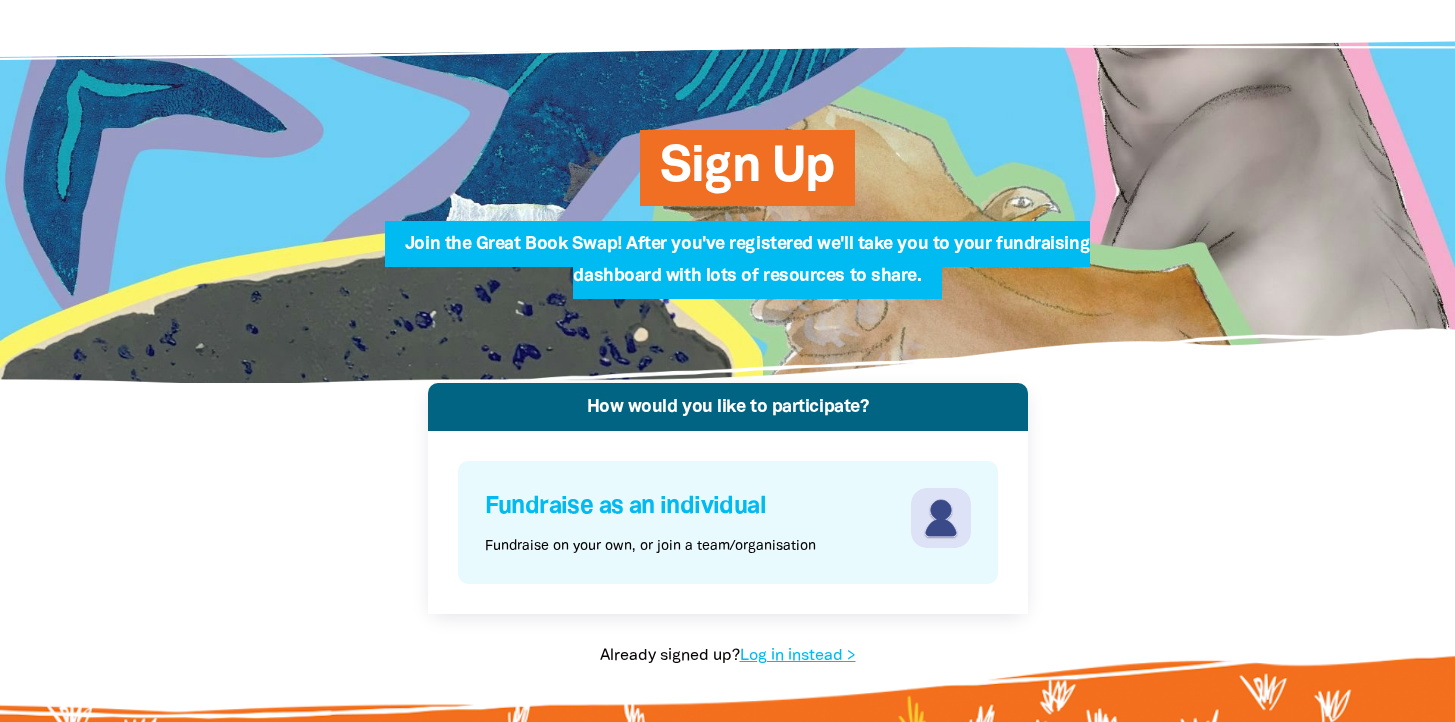 scroll, scrollTop: 0, scrollLeft: 0, axis: both 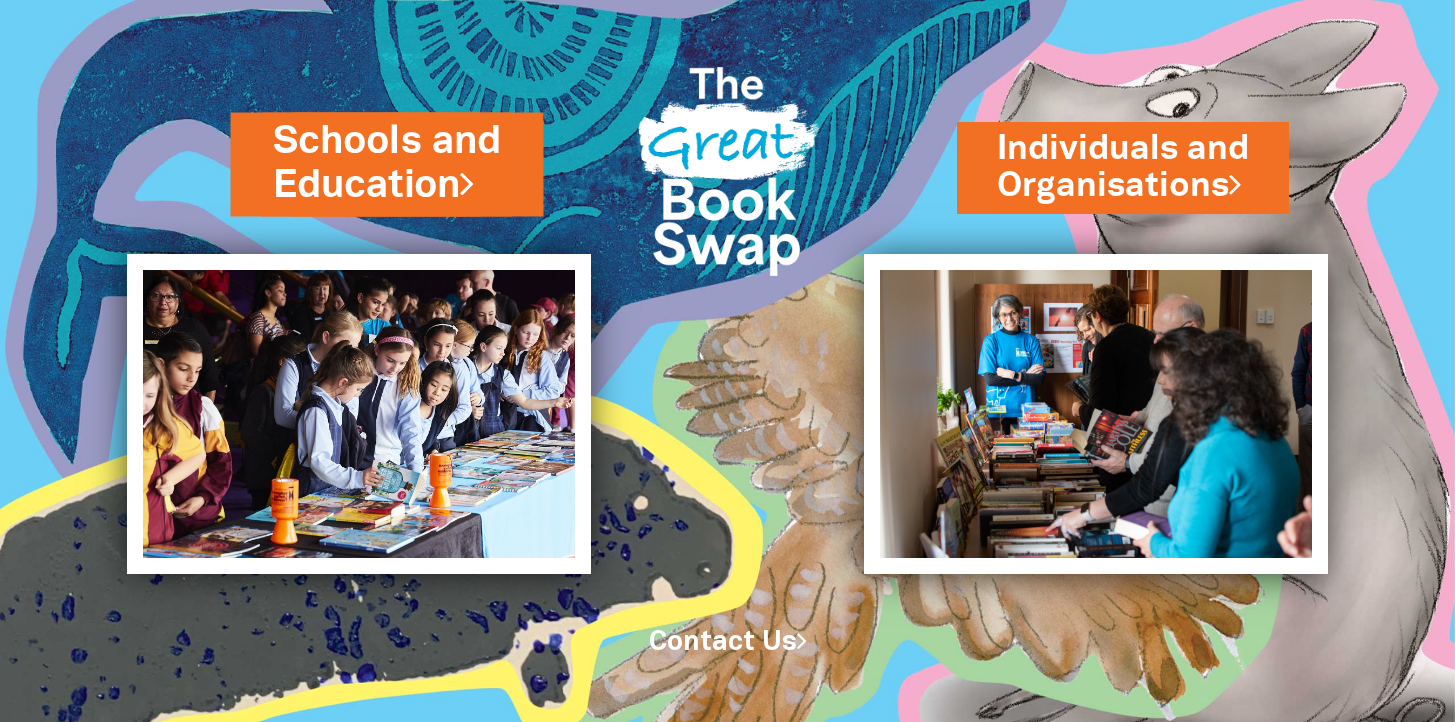 click on "Schools and Education" at bounding box center [387, 163] 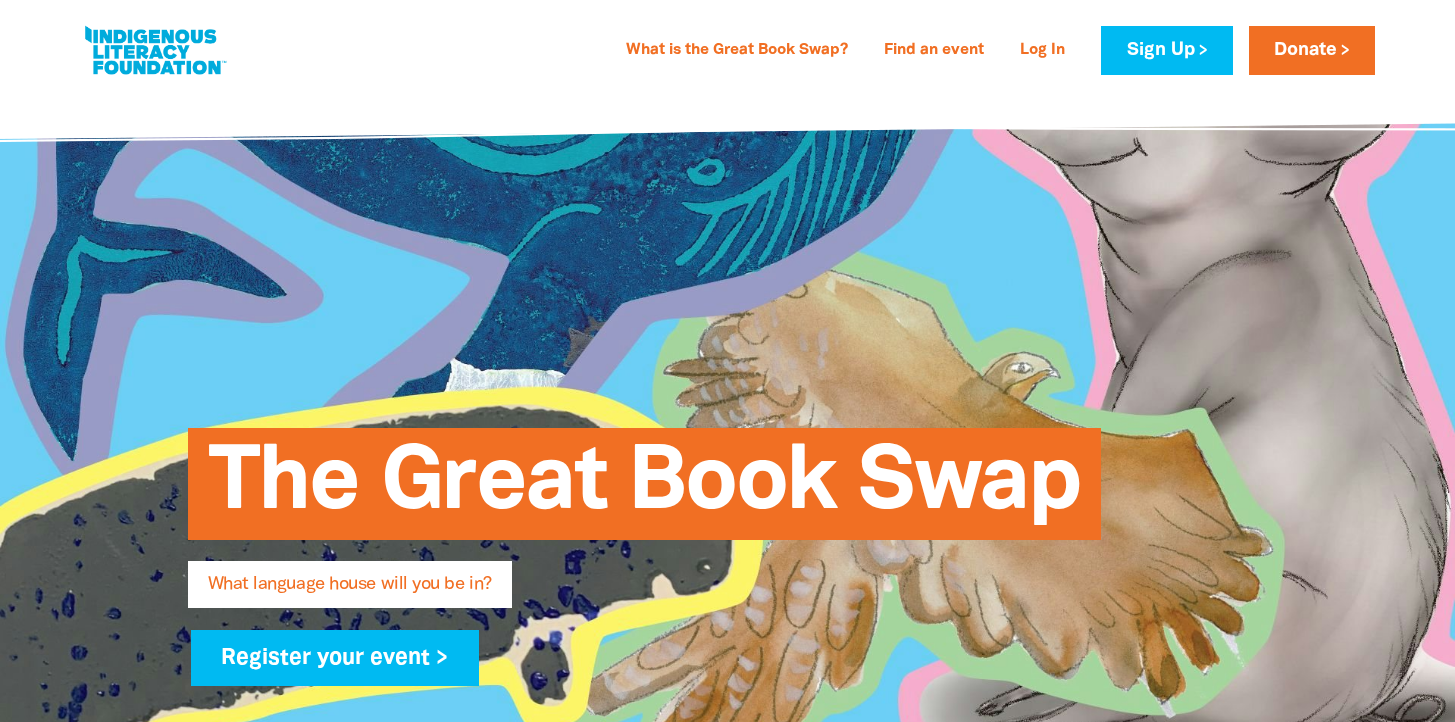 scroll, scrollTop: 0, scrollLeft: 0, axis: both 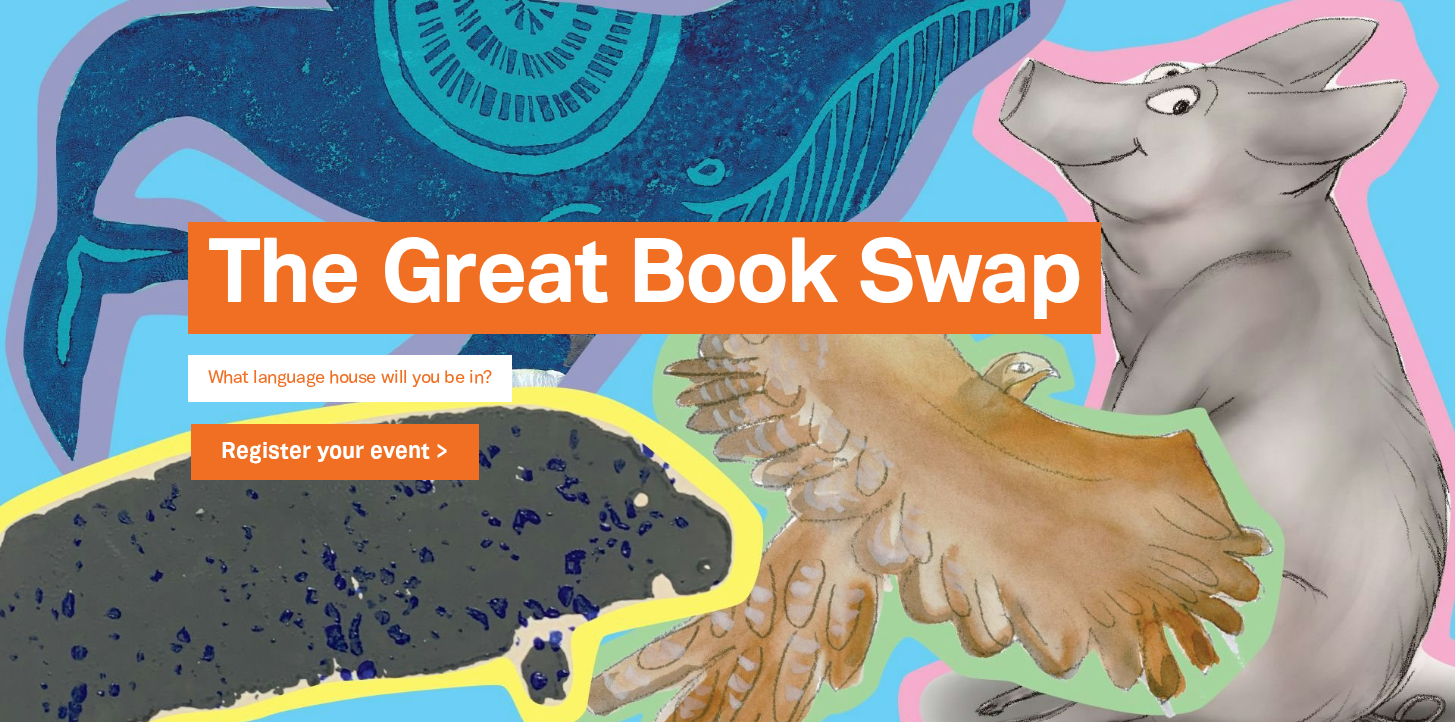 click on "Register your event >" at bounding box center (335, 452) 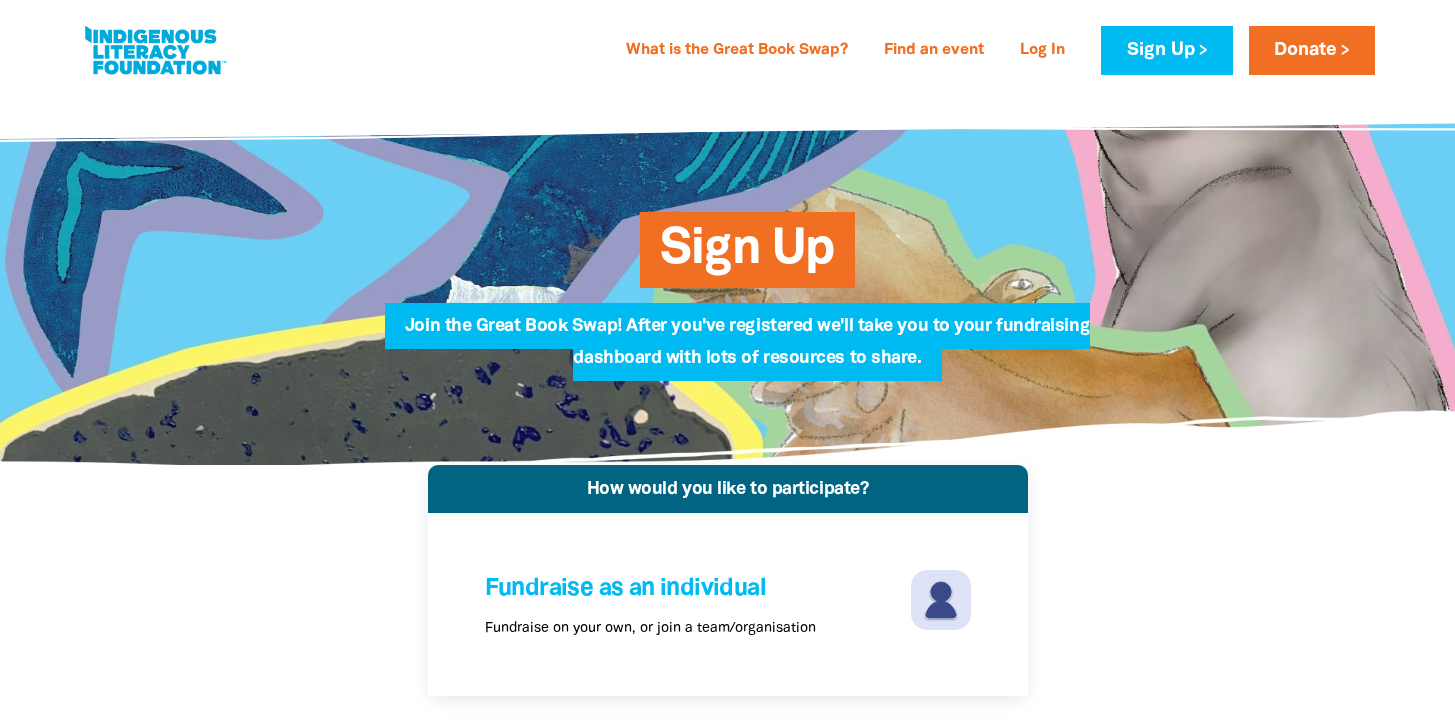 click on "Sign Up" at bounding box center [747, 257] 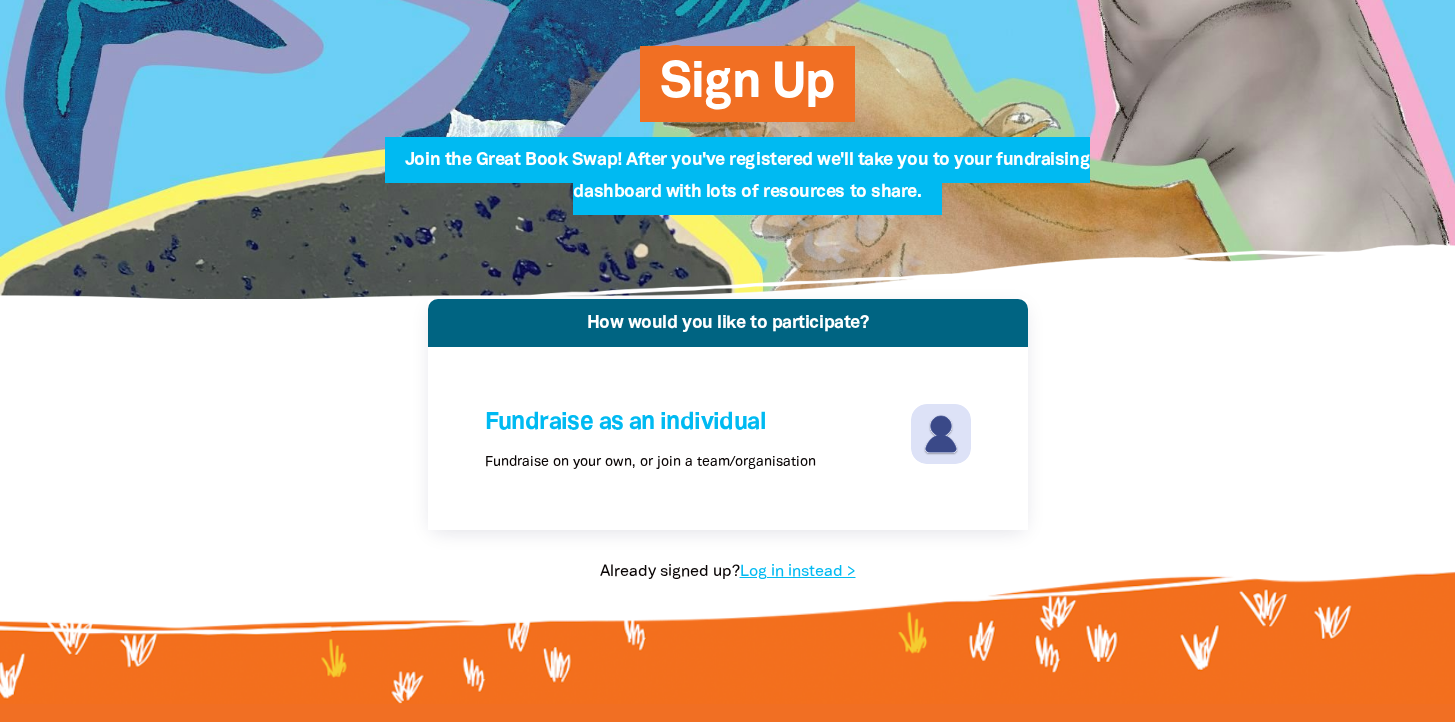 scroll, scrollTop: 171, scrollLeft: 0, axis: vertical 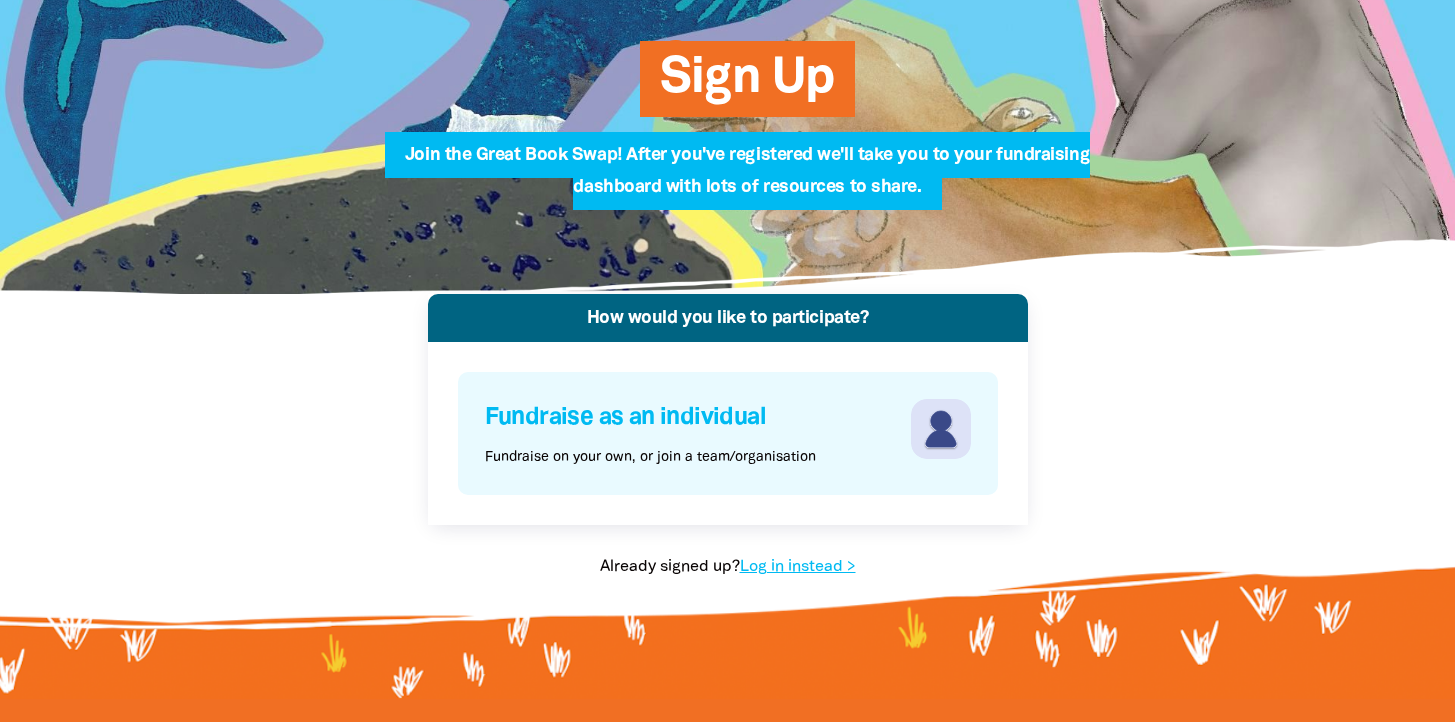click on "Fundraise as an individual Fundraise on your own, or join a team/organisation" at bounding box center (728, 433) 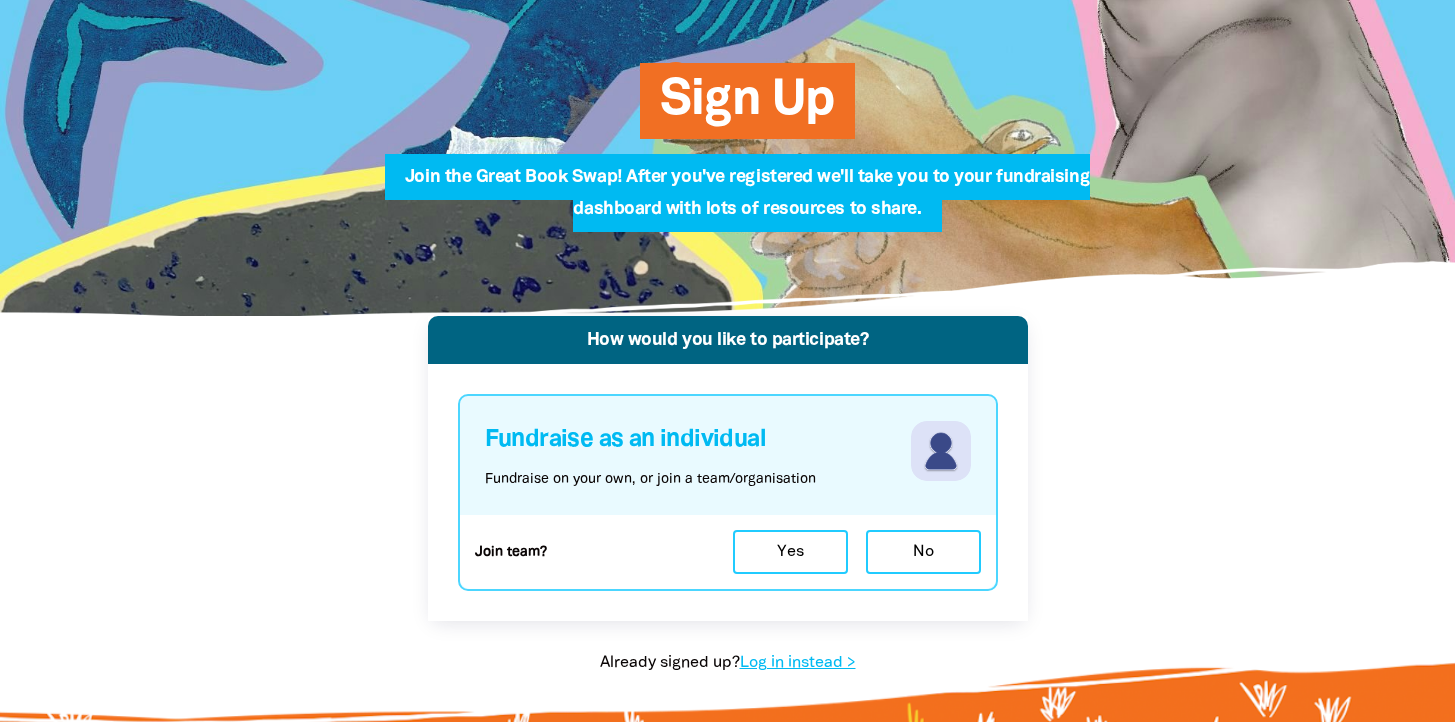 scroll, scrollTop: 0, scrollLeft: 0, axis: both 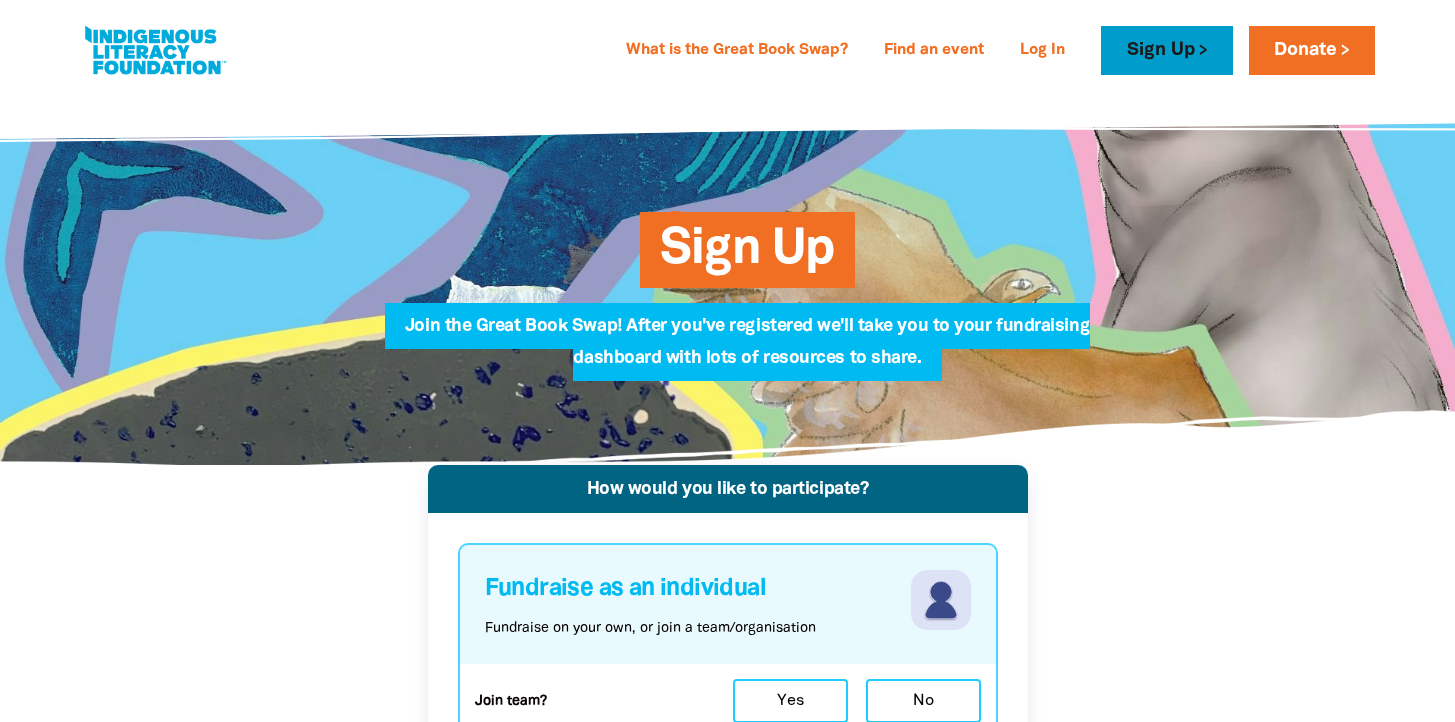 click on "Sign Up" at bounding box center (1166, 50) 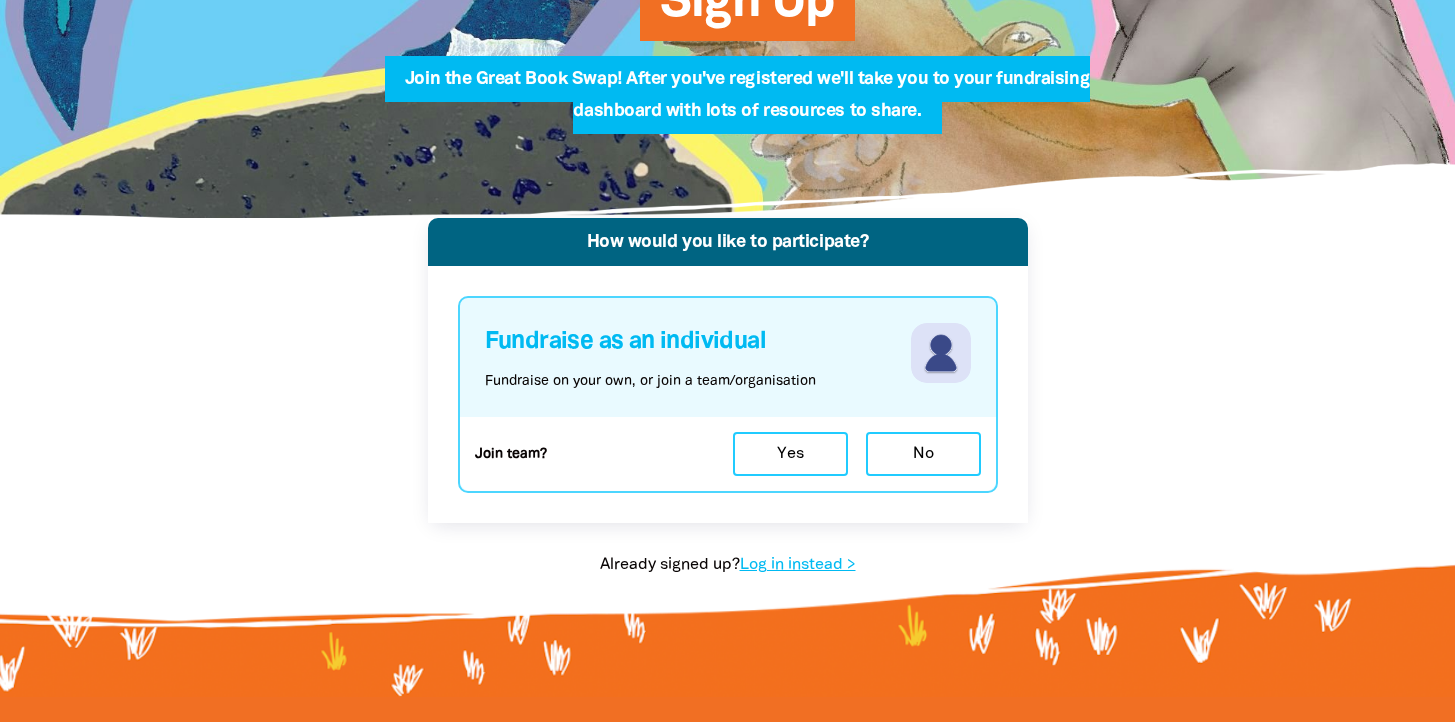 scroll, scrollTop: 253, scrollLeft: 0, axis: vertical 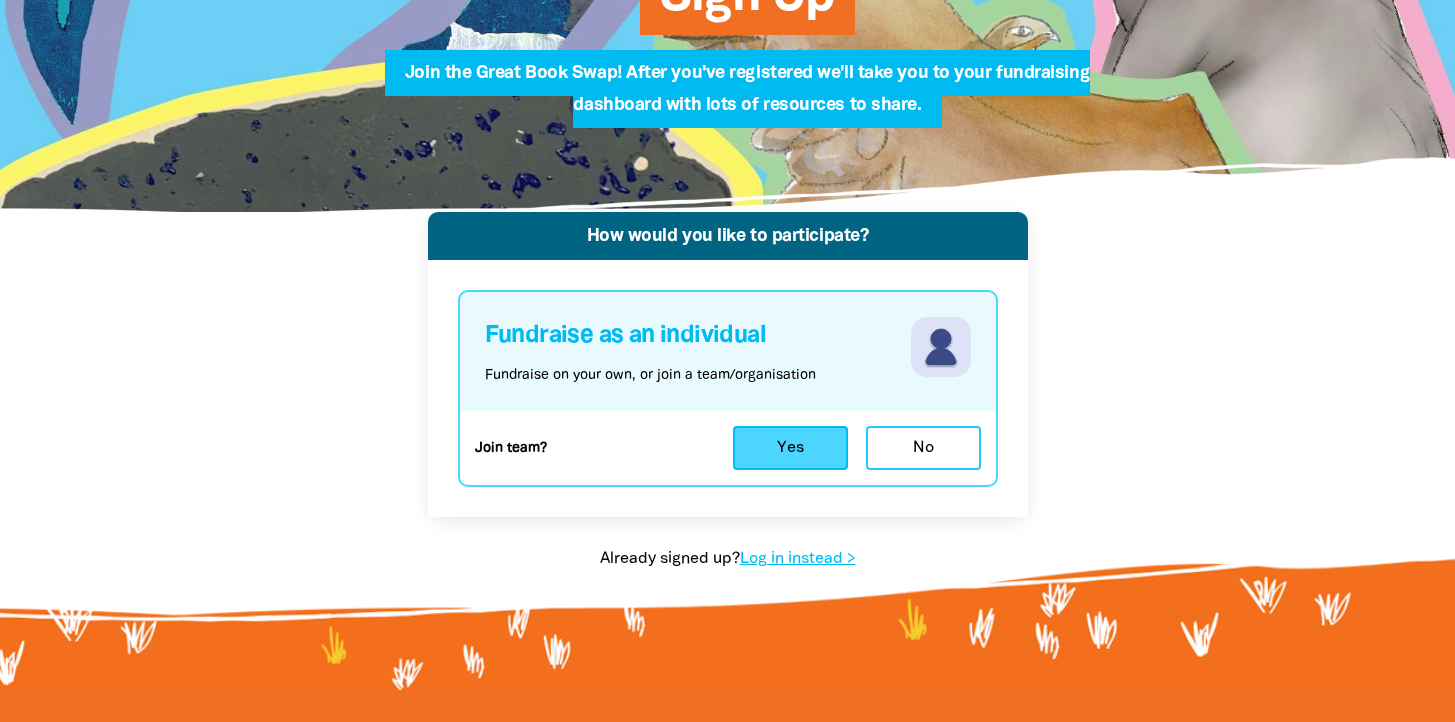 click on "Yes" at bounding box center [790, 448] 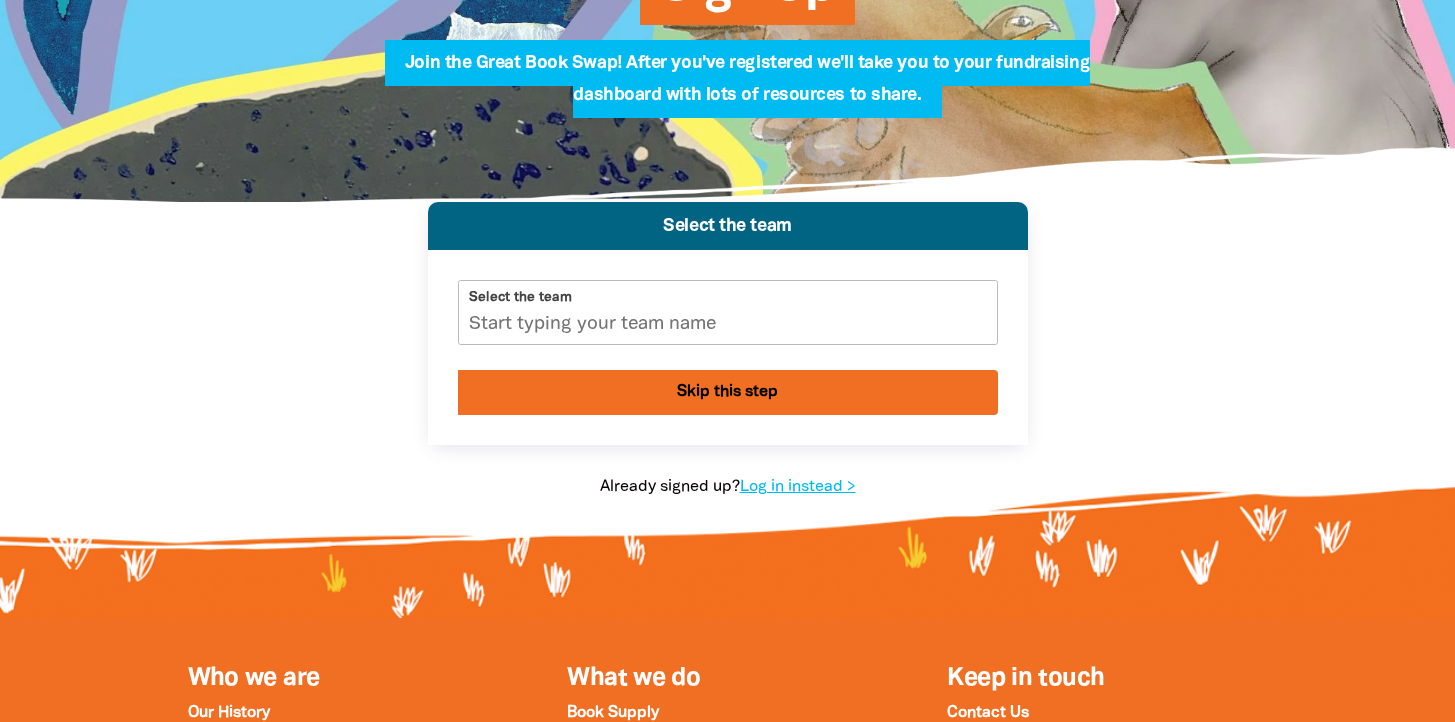 scroll, scrollTop: 0, scrollLeft: 0, axis: both 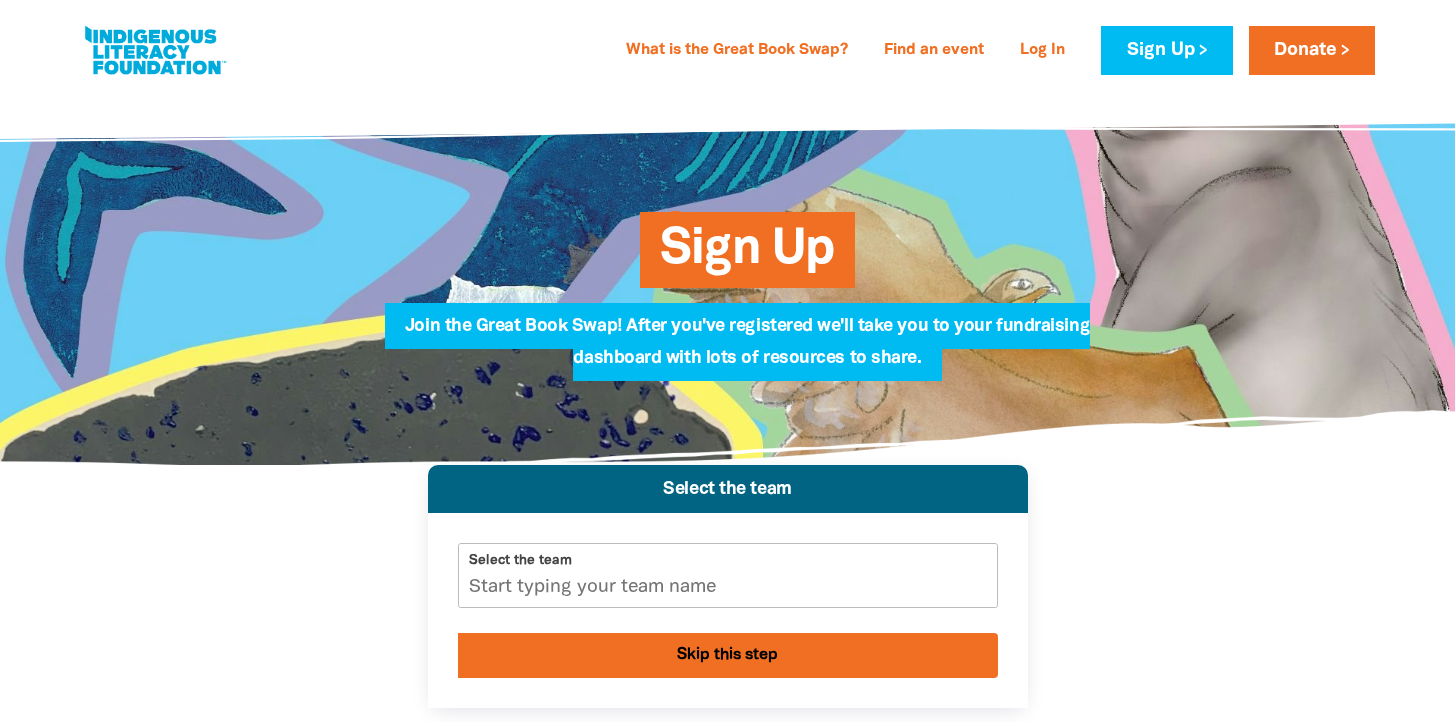 click on "What is the Great Book Swap? Find an event Log In Sign Up Donate What is the Great Book Swap? Find an event Log In Sign Up Donate" at bounding box center [727, 50] 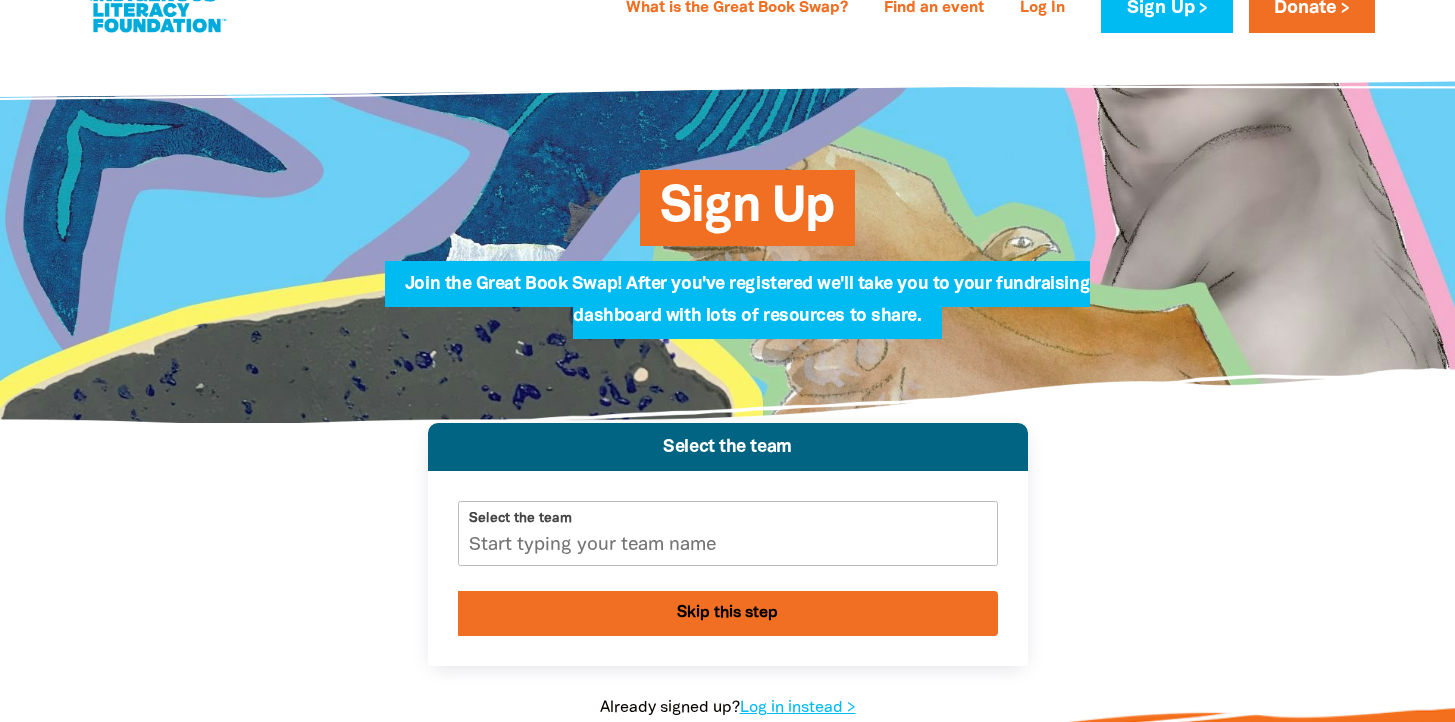 scroll, scrollTop: 206, scrollLeft: 0, axis: vertical 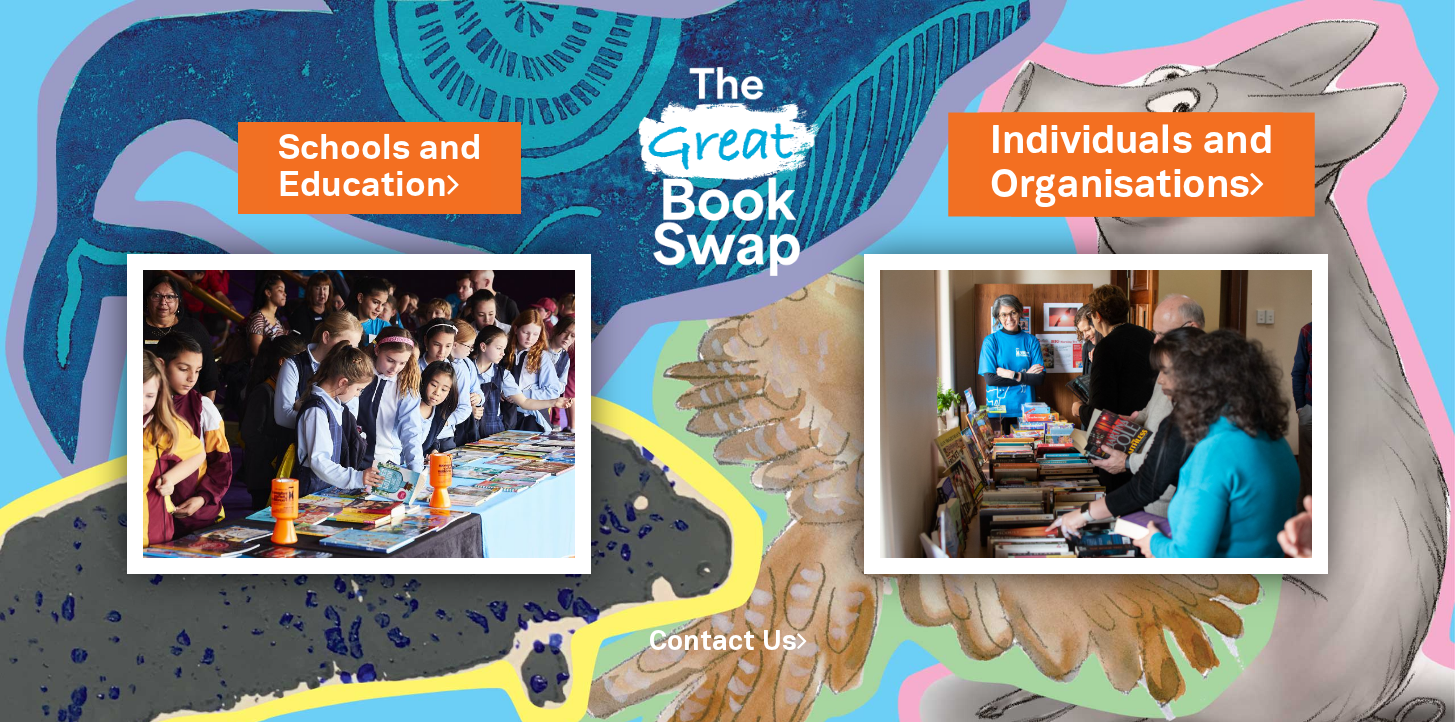 click on "Individuals and Organisations" at bounding box center [1131, 163] 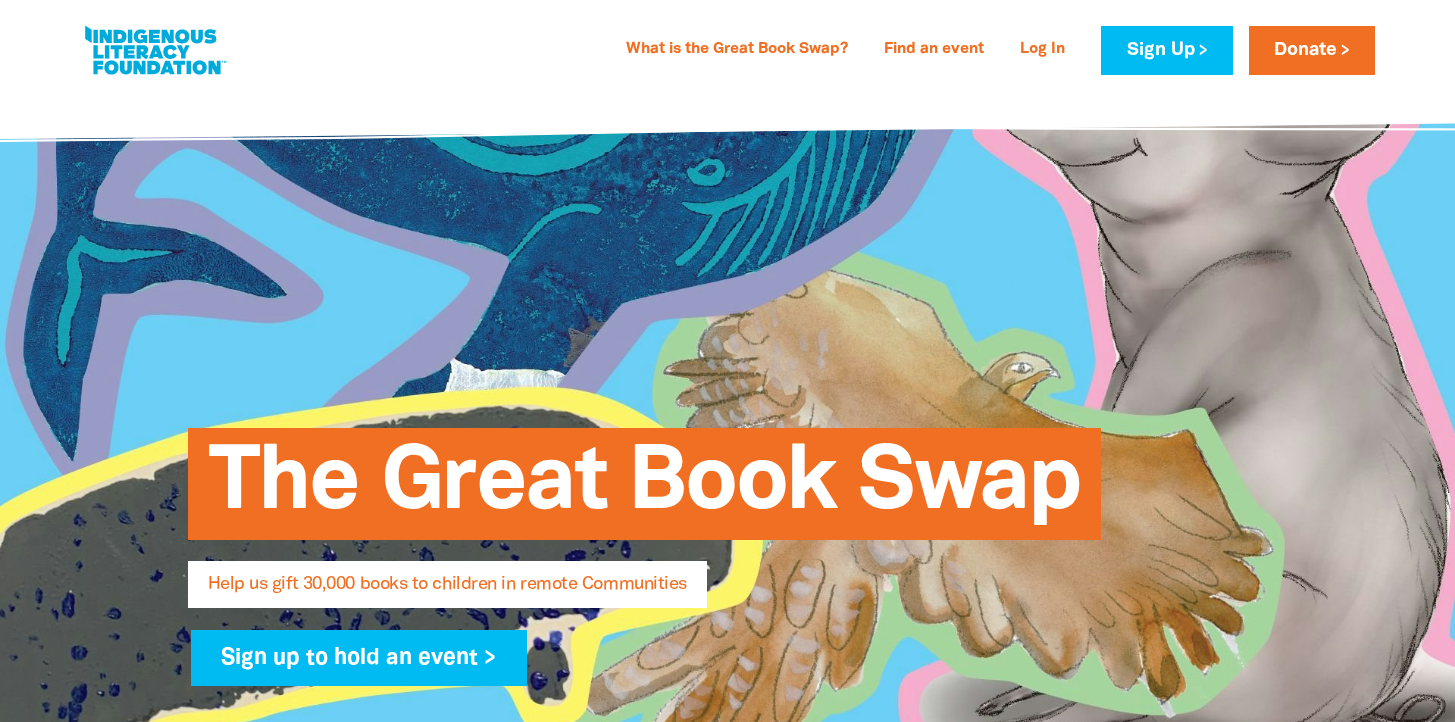 select on "AU" 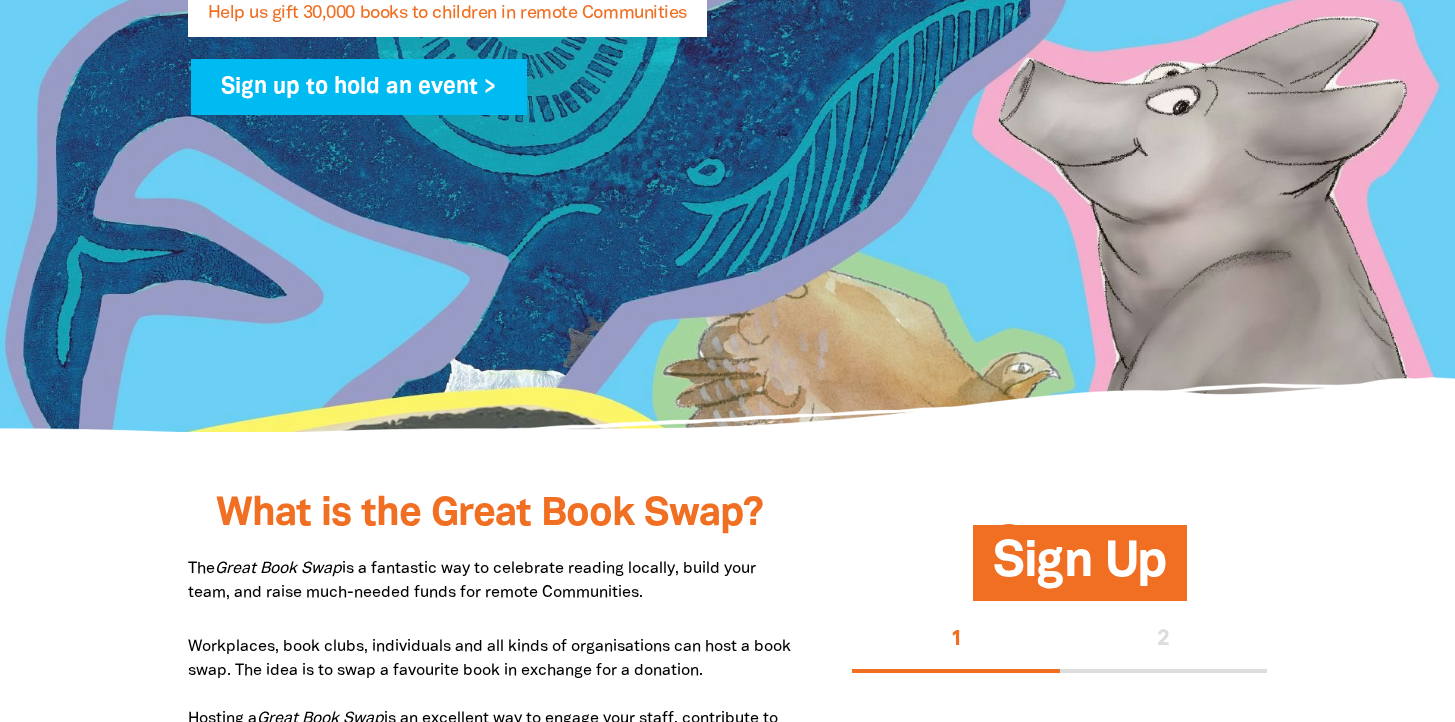 scroll, scrollTop: 579, scrollLeft: 0, axis: vertical 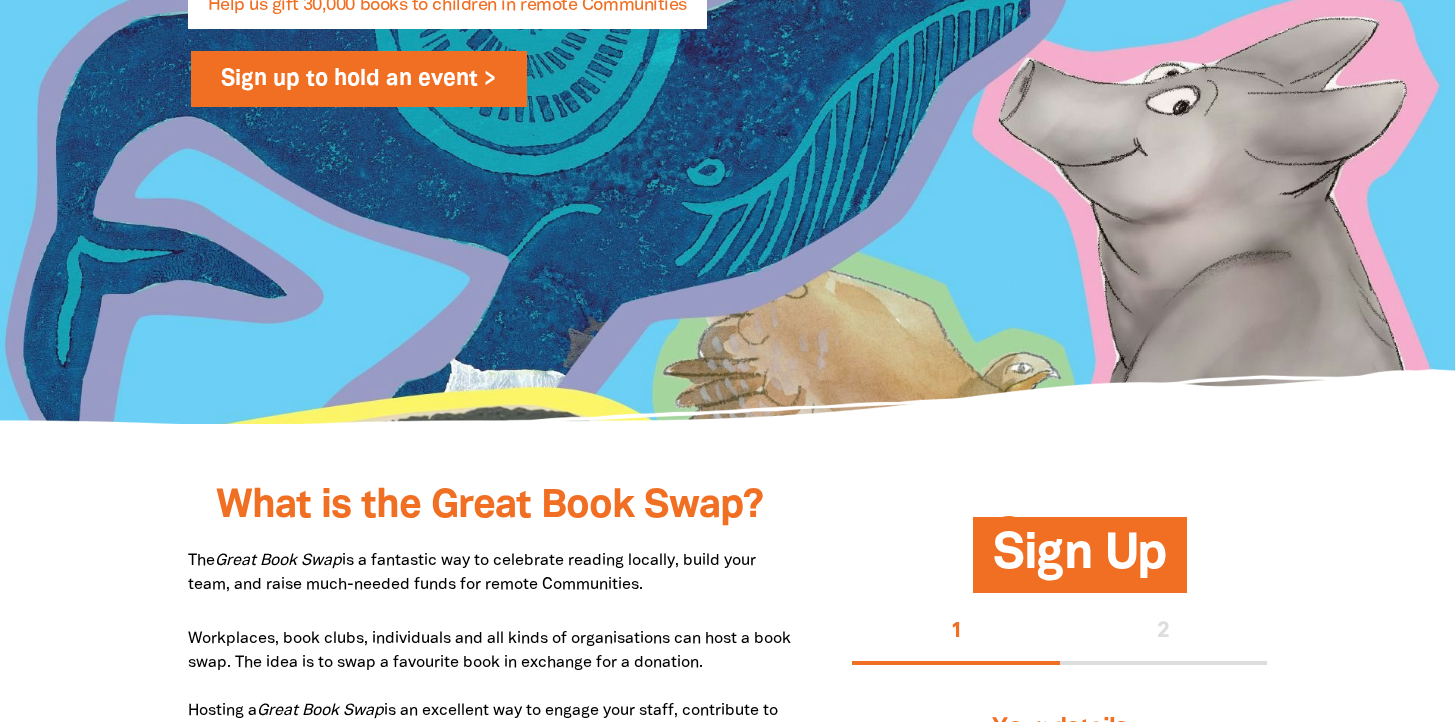 click on "Sign up to hold an event >" at bounding box center [359, 79] 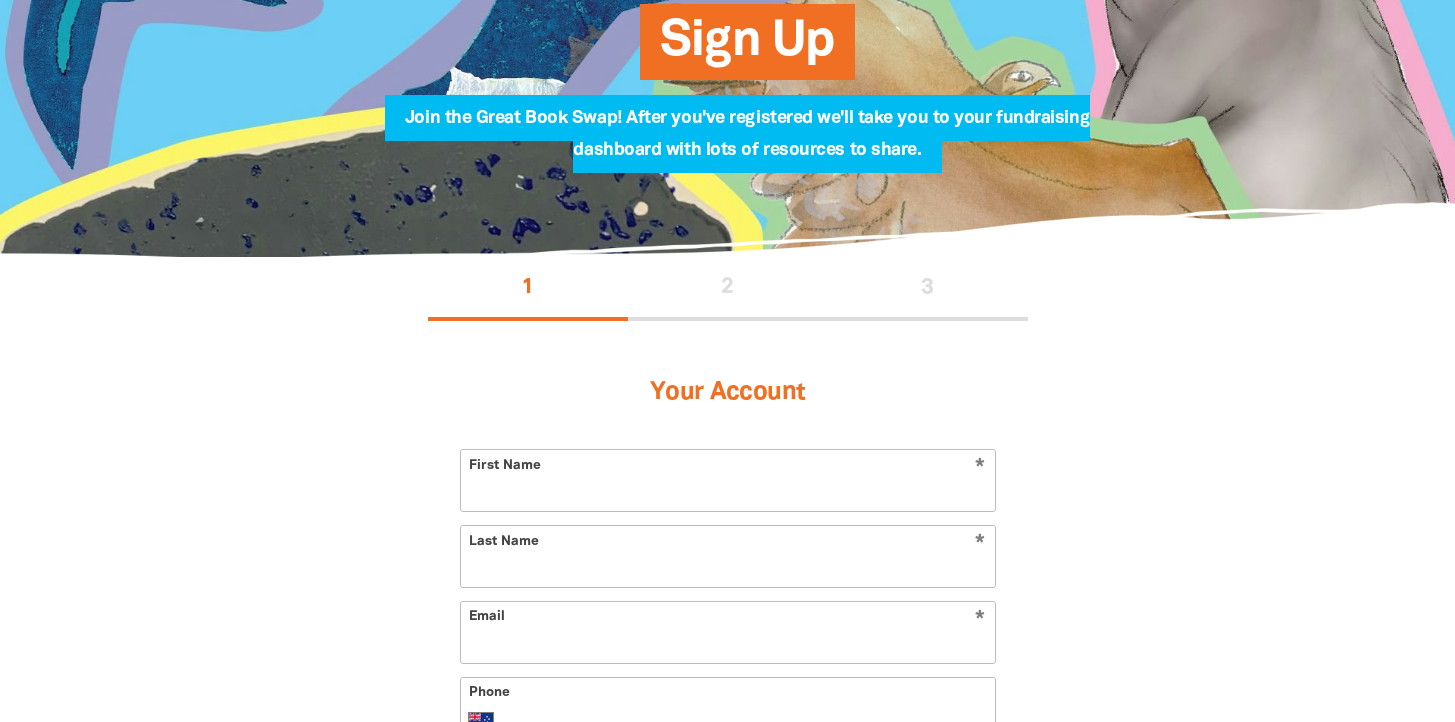 scroll, scrollTop: 231, scrollLeft: 0, axis: vertical 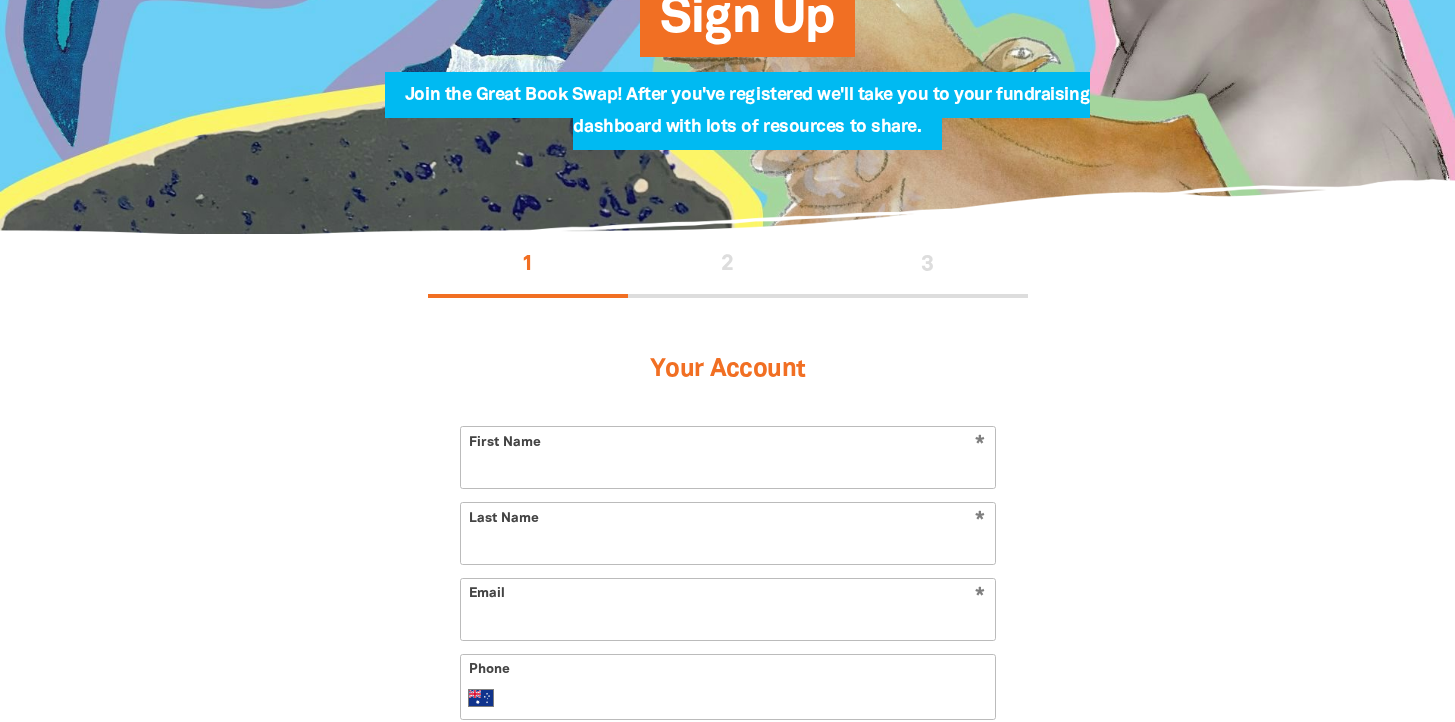 click on "First Name" at bounding box center [728, 457] 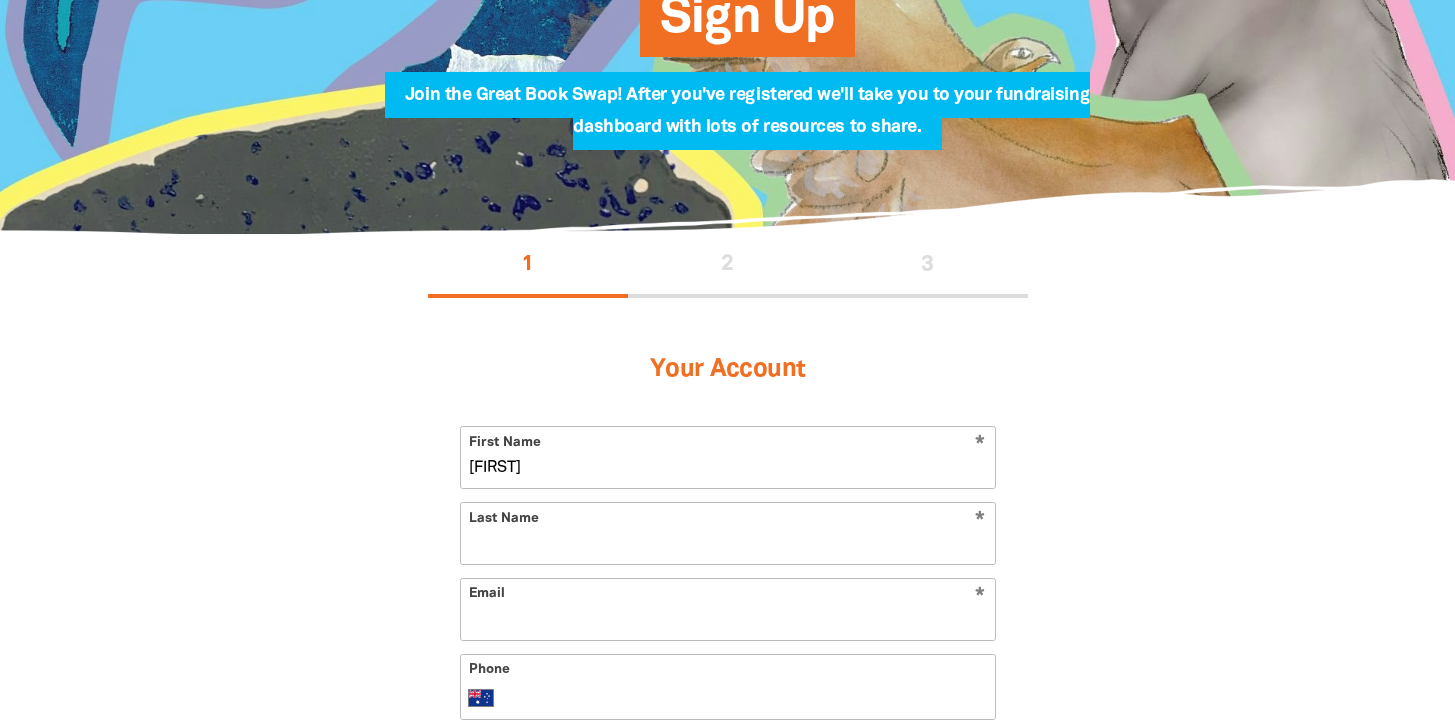 type on "[FIRST]" 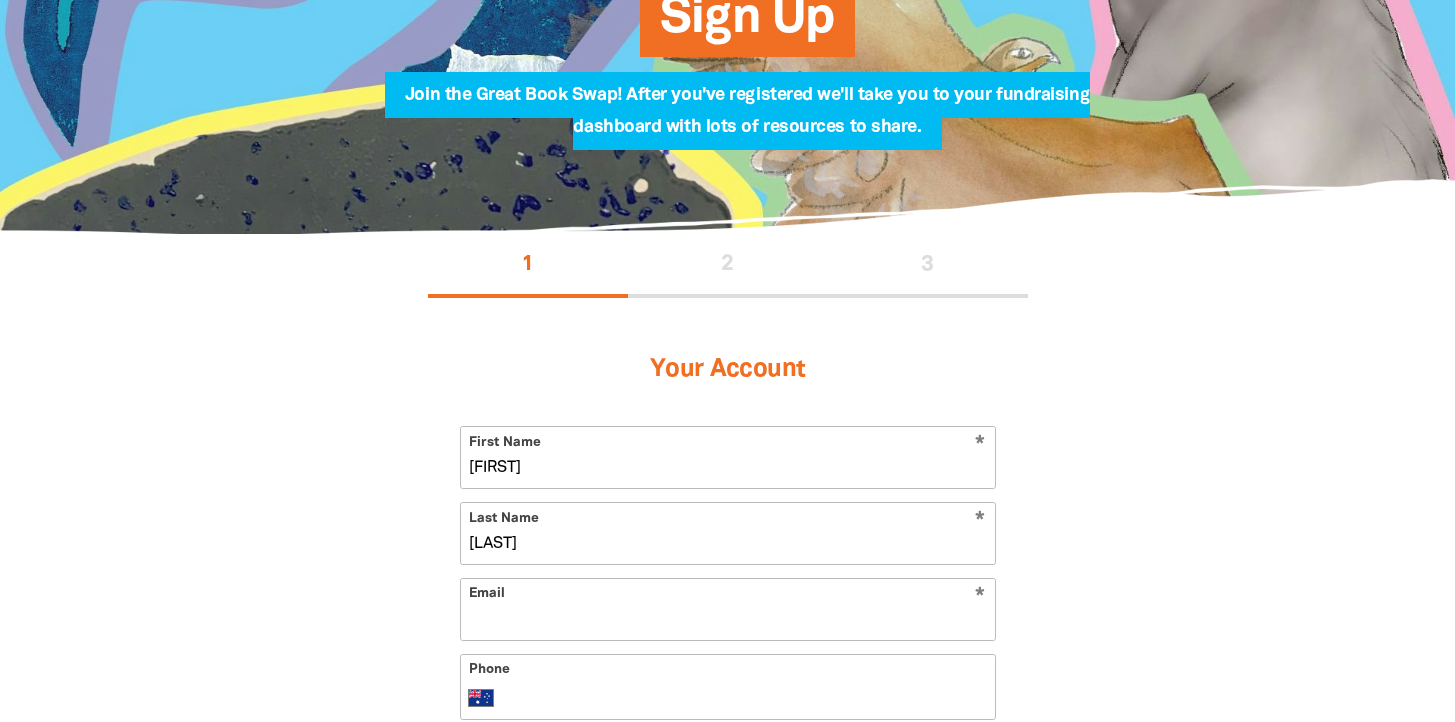 type on "[LAST]" 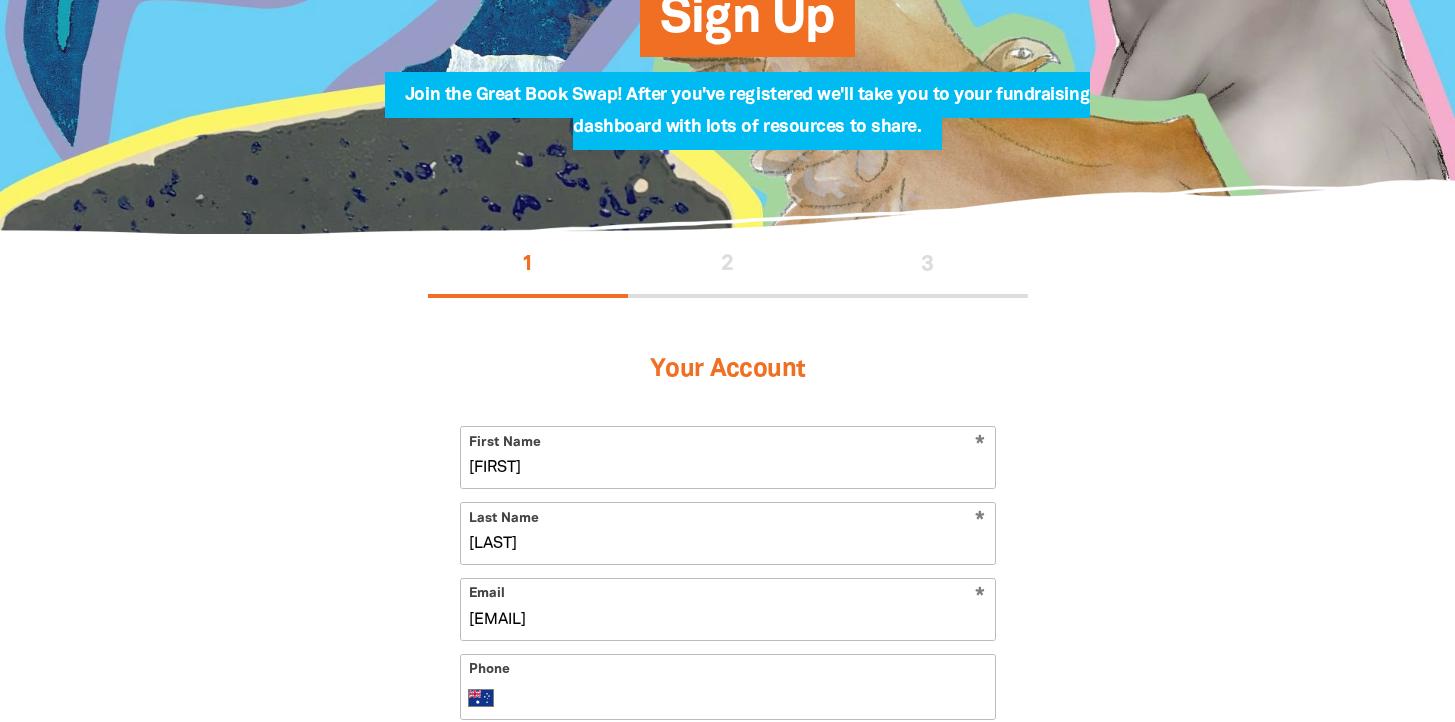 type on "[EMAIL]" 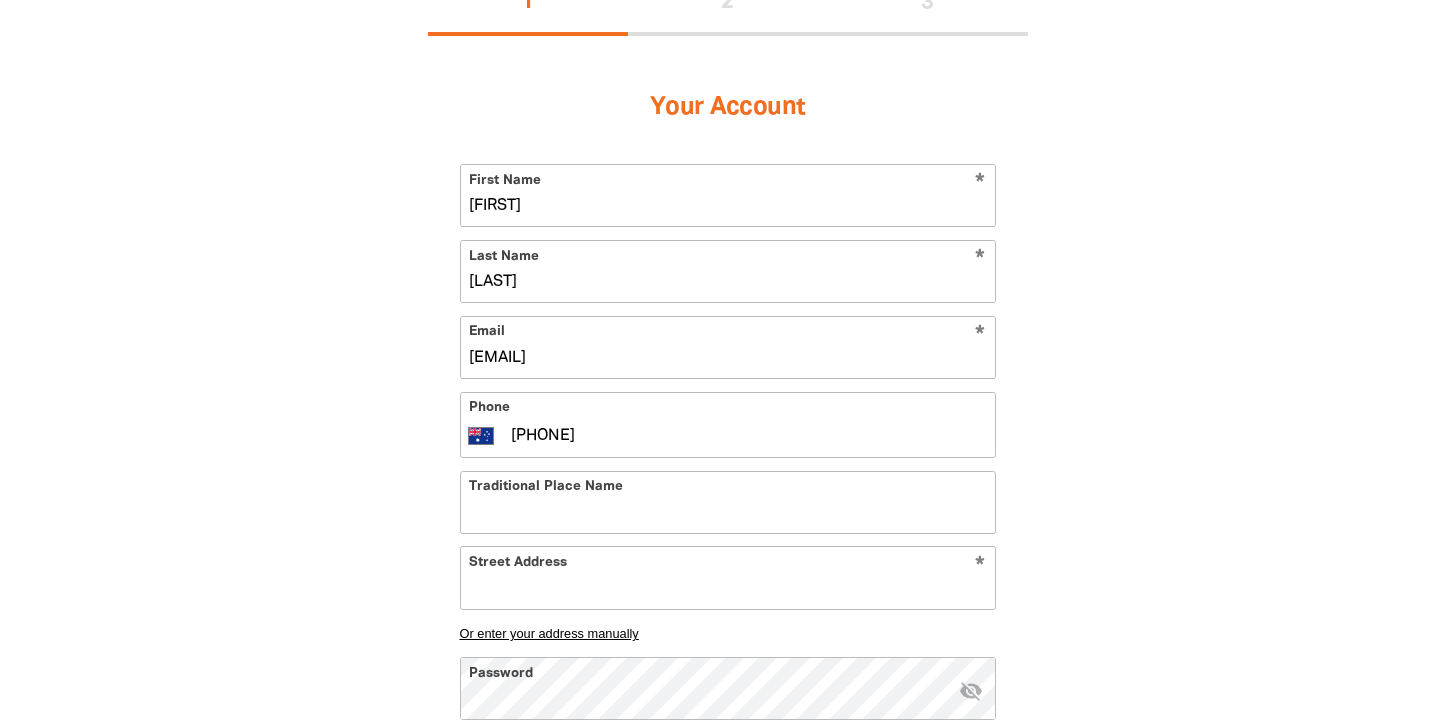 scroll, scrollTop: 508, scrollLeft: 0, axis: vertical 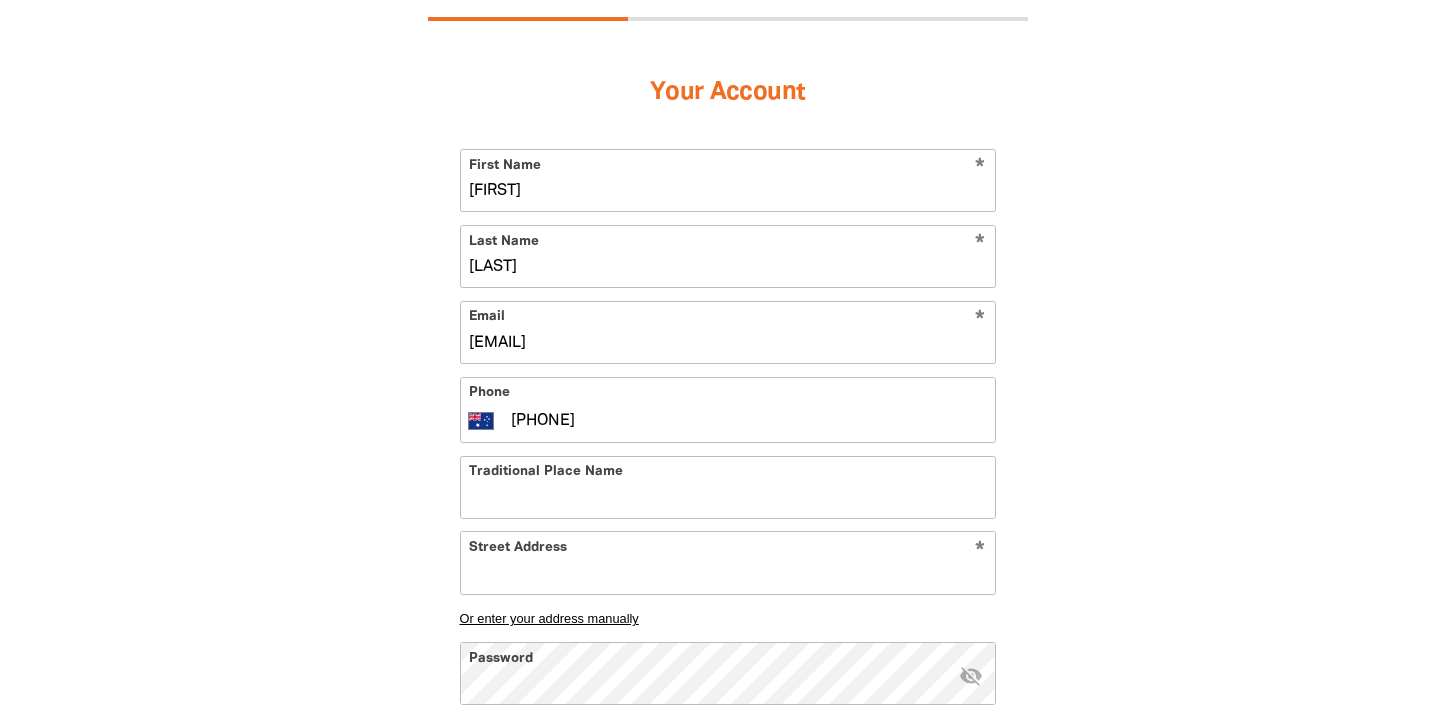 type on "[PHONE]" 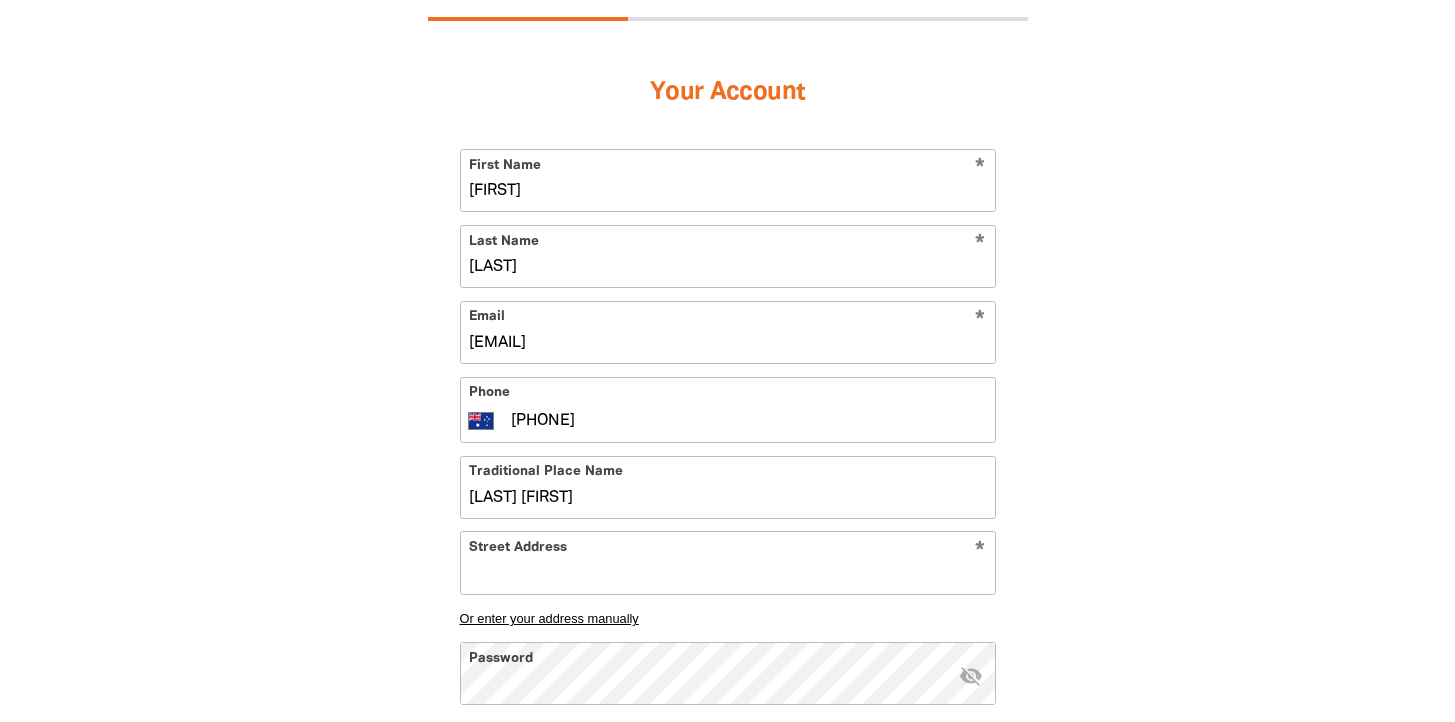 type on "Kaggur Mabul" 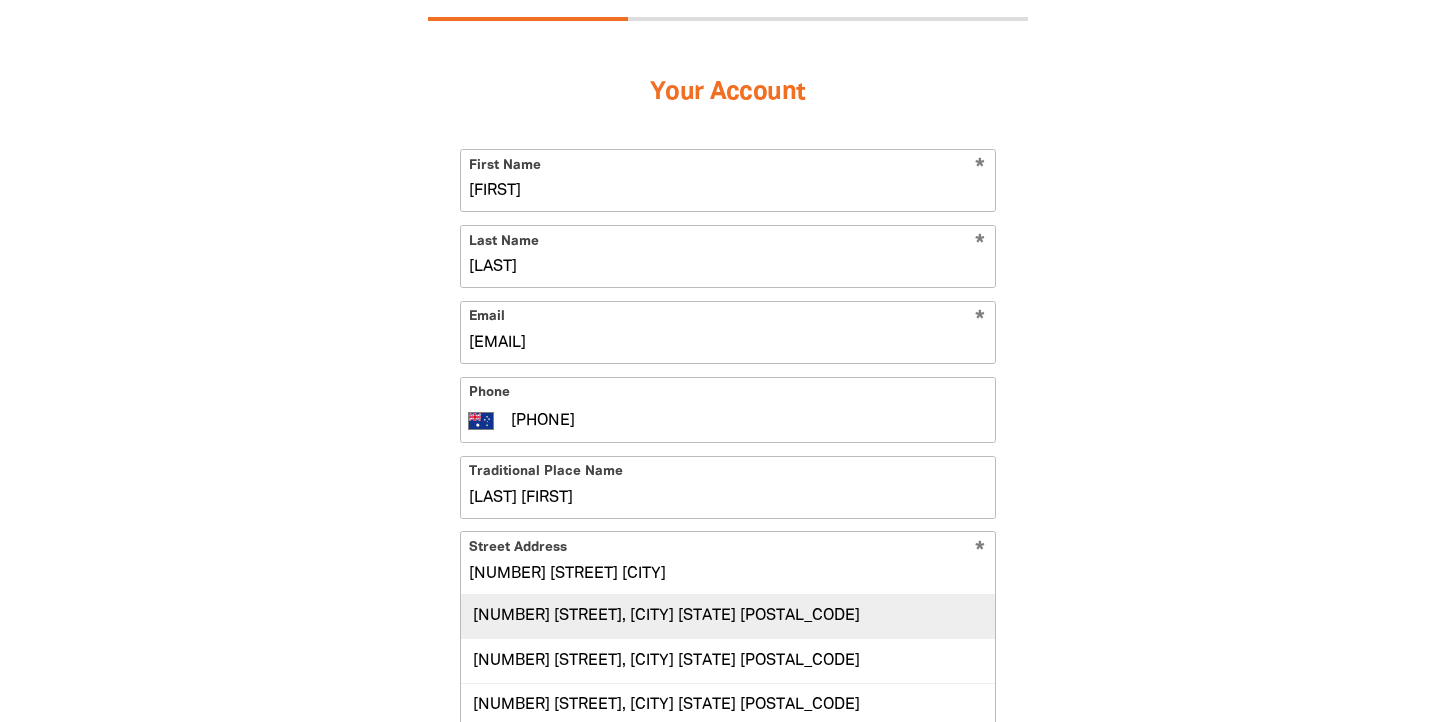 click on "29 Tudor Street, MOUNT GRAVATT QLD 4122" at bounding box center (728, 616) 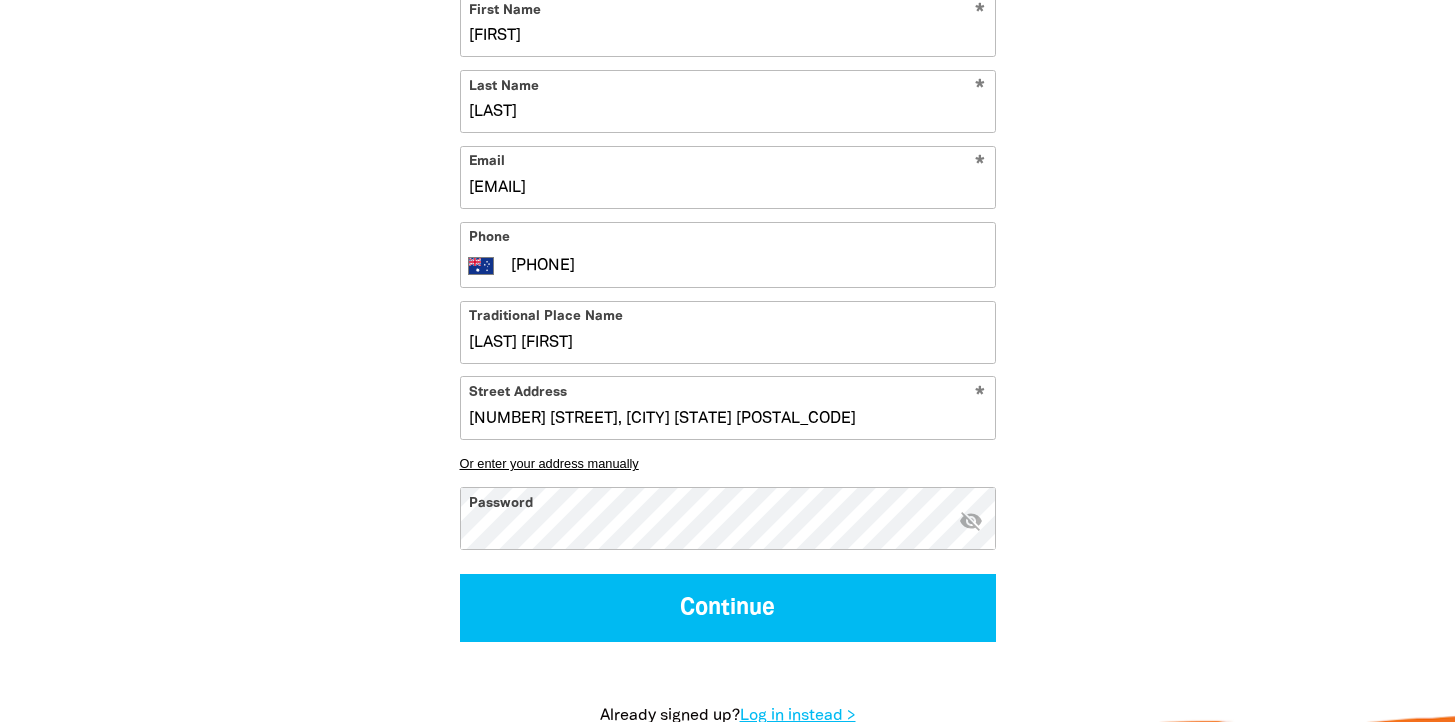 scroll, scrollTop: 664, scrollLeft: 0, axis: vertical 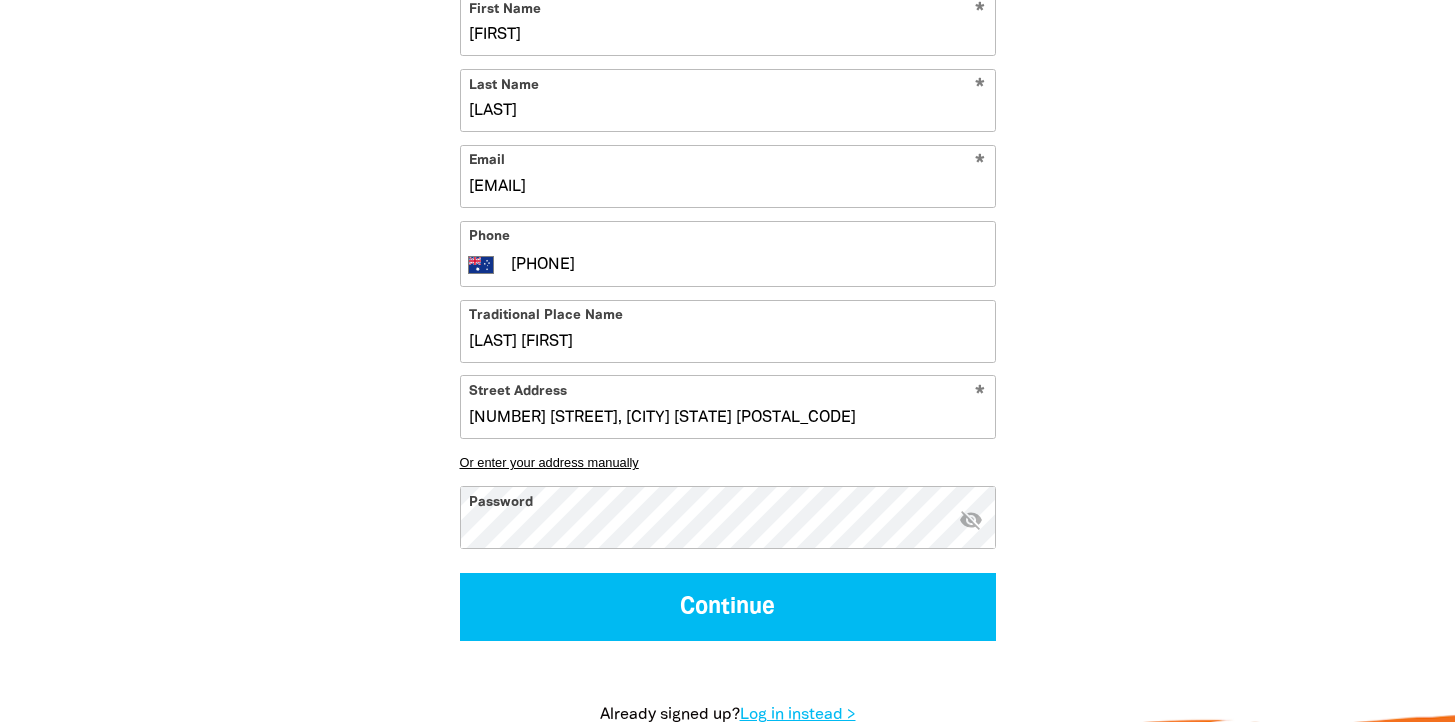 click on "Your Account * First Name Monique * Last Name Freney * Email mhegarty@bne.catholic.edu.au Phone International Afghanistan Åland Islands Albania Algeria American Samoa Andorra Angola Anguilla Antigua and Barbuda Argentina Armenia Aruba Ascension Island Australia Austria Azerbaijan Bahamas Bahrain Bangladesh Barbados Belarus Belgium Belize Benin Bermuda Bhutan Bolivia Bonaire, Sint Eustatius and Saba Bosnia and Herzegovina Botswana Brazil British Indian Ocean Territory Brunei Darussalam Bulgaria Burkina Faso Burundi Cambodia Cameroon Canada Cape Verde Cayman Islands Central African Republic Chad Chile China Christmas Island Cocos (Keeling) Islands Colombia Comoros Congo Congo, Democratic Republic of the Cook Islands Costa Rica Cote d'Ivoire Croatia Cuba Curaçao Cyprus Czech Republic Denmark Djibouti Dominica Dominican Republic Ecuador Egypt El Salvador Equatorial Guinea Eritrea Estonia Ethiopia Falkland Islands Faroe Islands Federated States of Micronesia Fiji Finland France French Guiana French Polynesia * *" at bounding box center (728, 269) 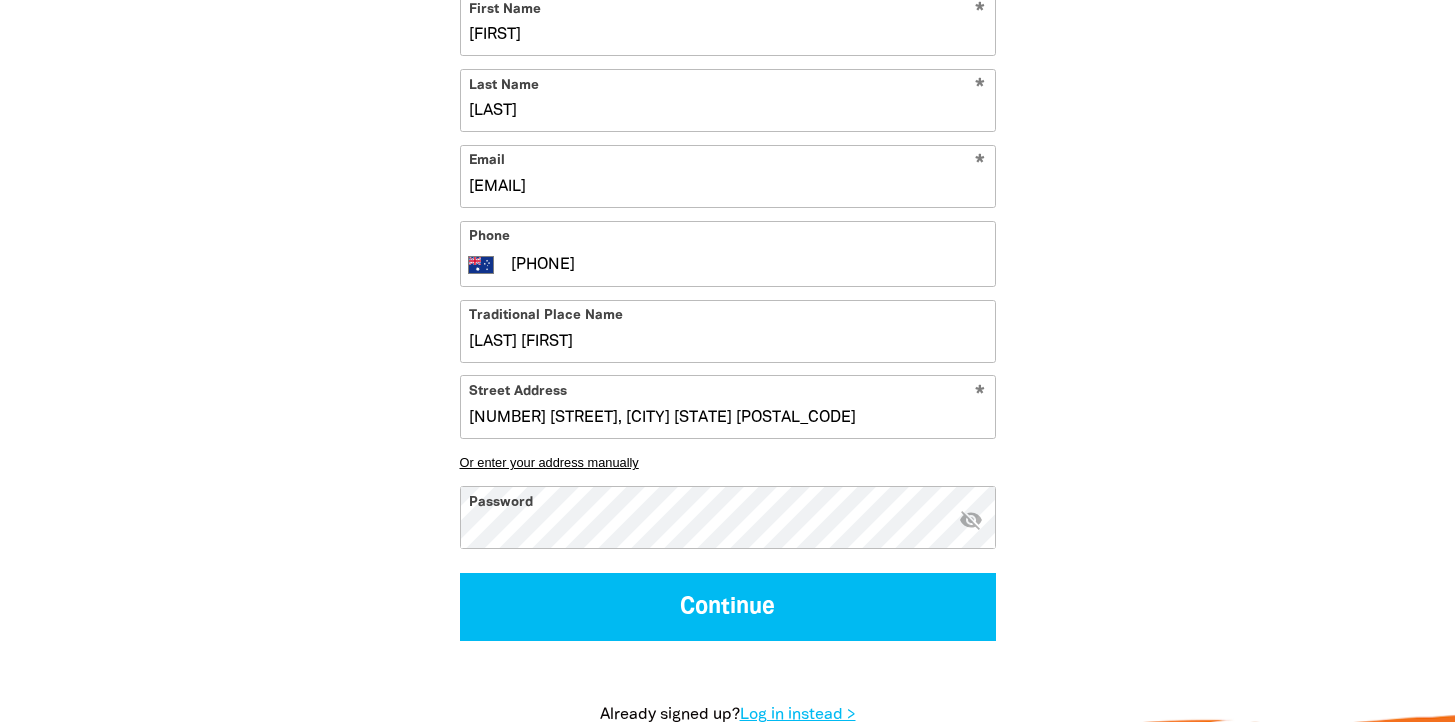 click on "visibility_off" at bounding box center (971, 520) 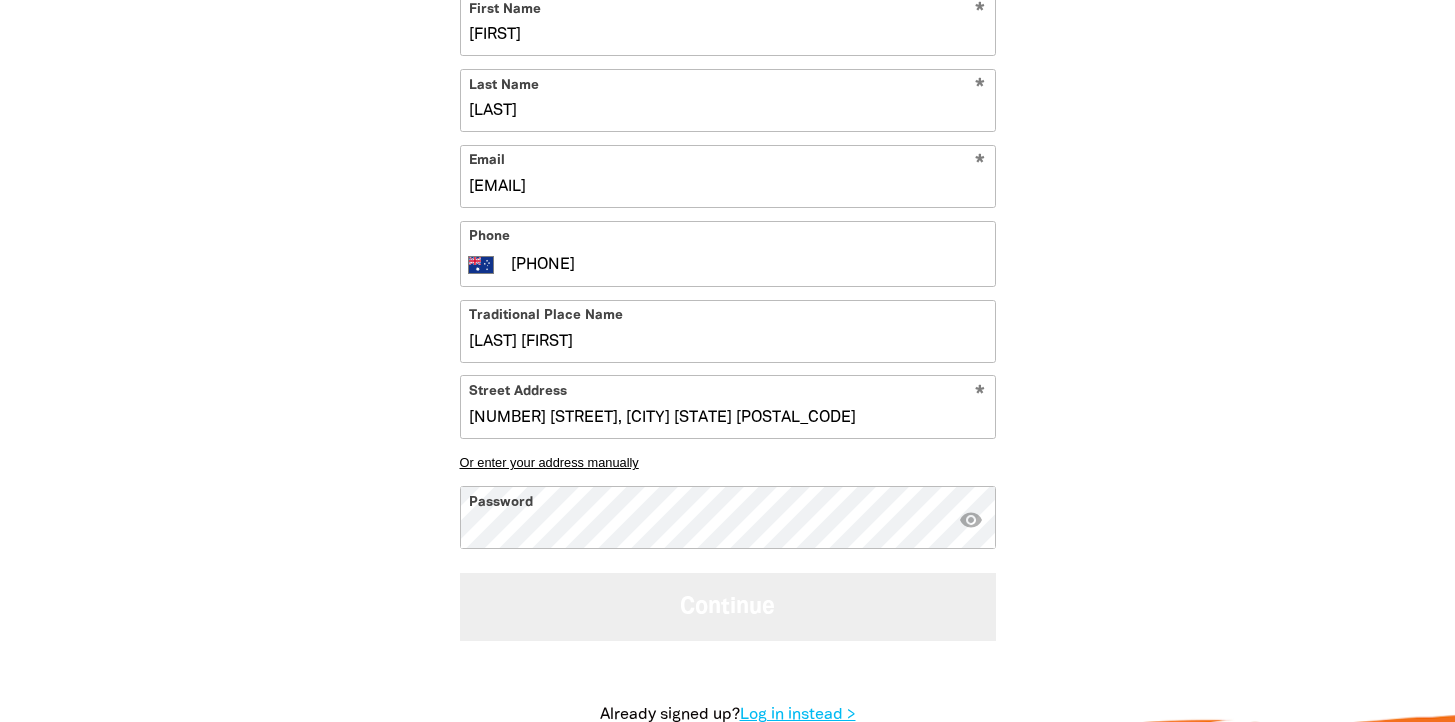 click on "Continue" at bounding box center (728, 606) 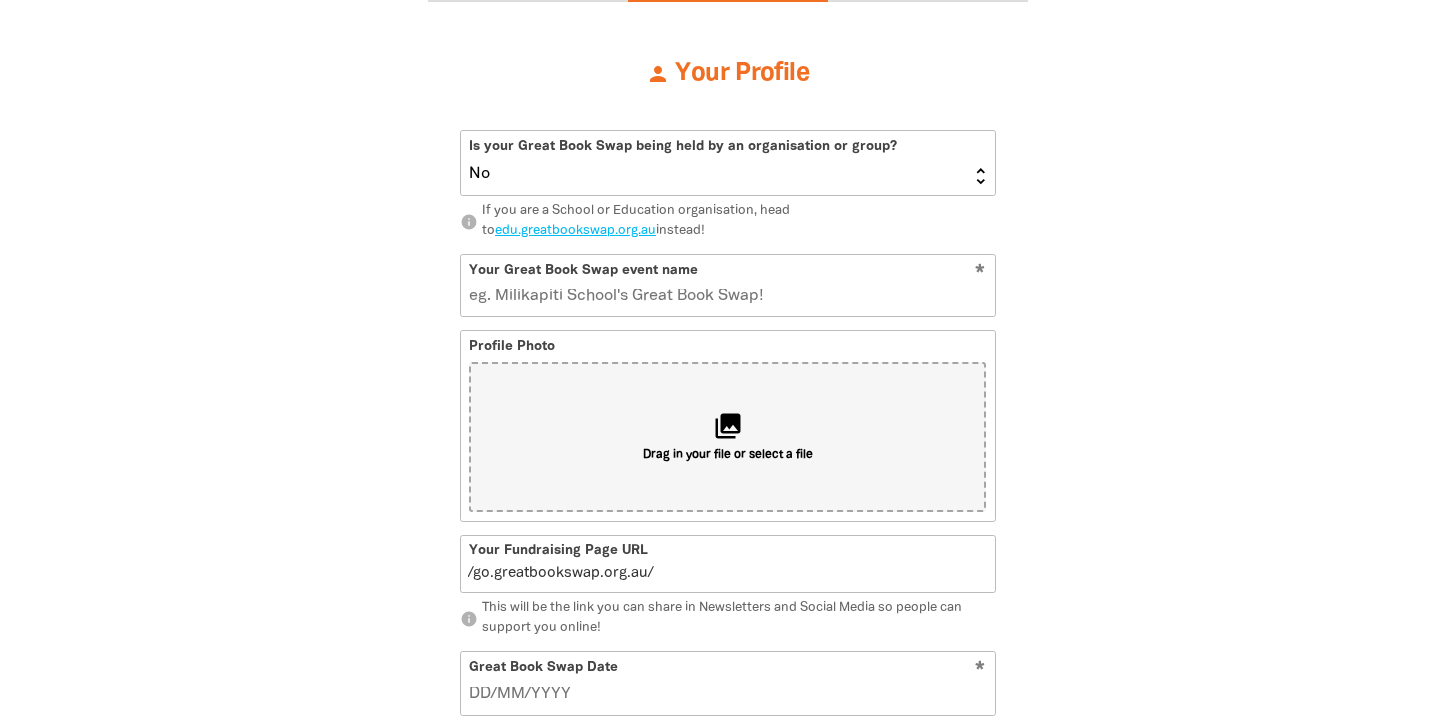 scroll, scrollTop: 443, scrollLeft: 0, axis: vertical 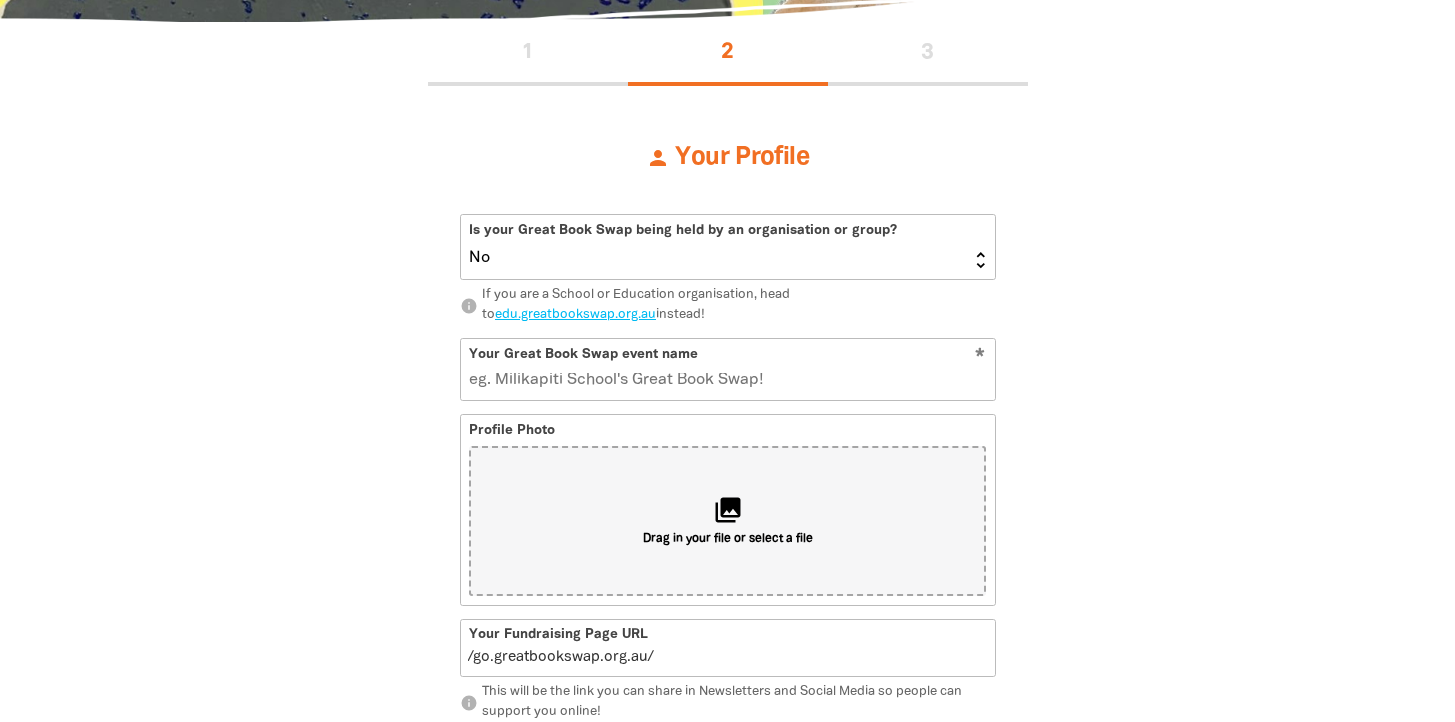 click on "Yes No" at bounding box center [728, 247] 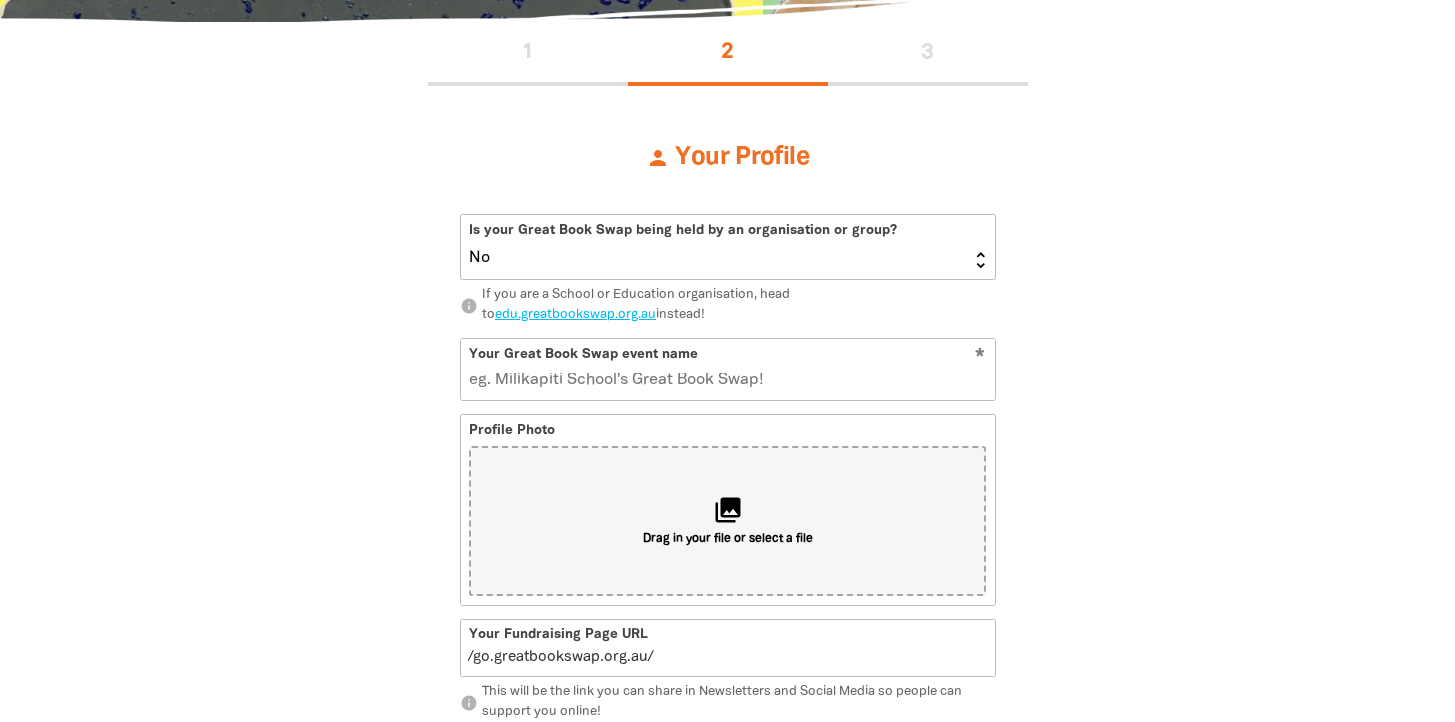 select on "Yes" 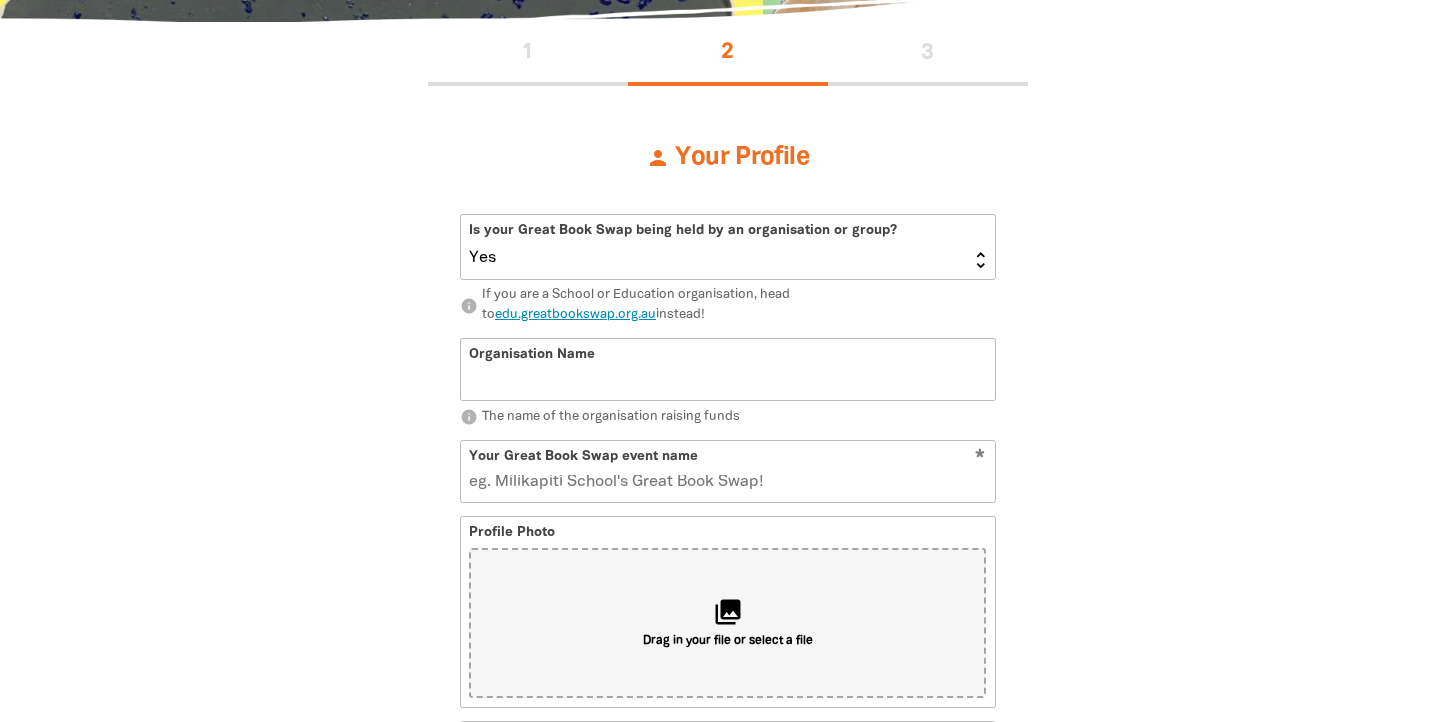 click on "edu.greatbookswap.org.au" at bounding box center (575, 315) 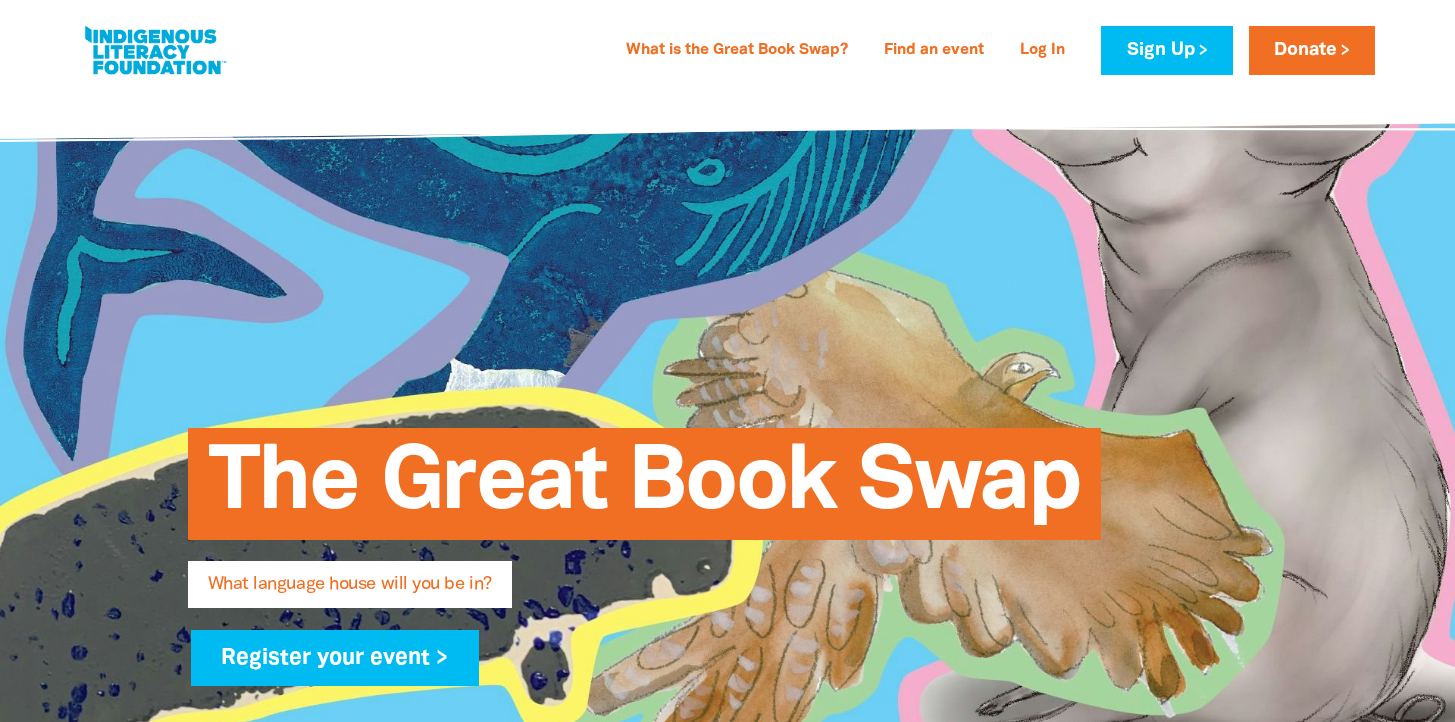 scroll, scrollTop: 0, scrollLeft: 0, axis: both 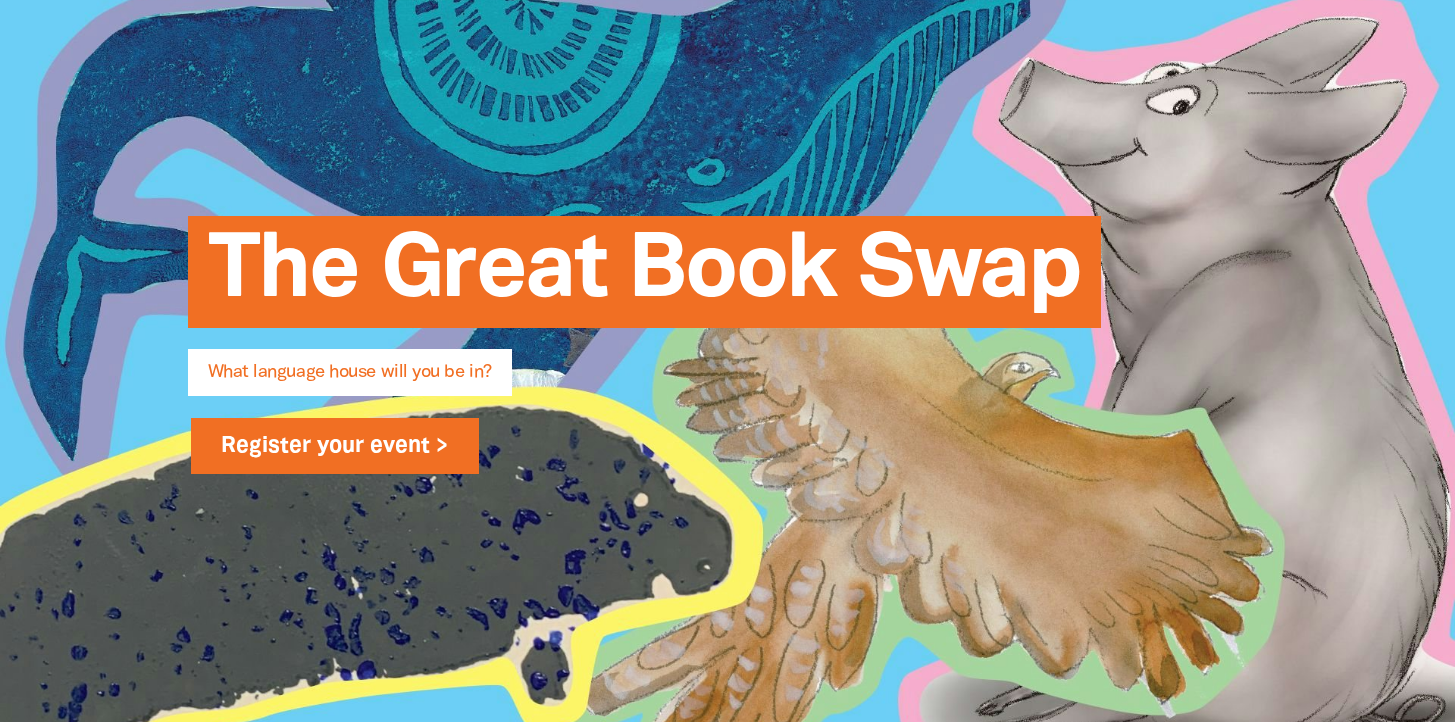 click on "Register your event >" at bounding box center (335, 446) 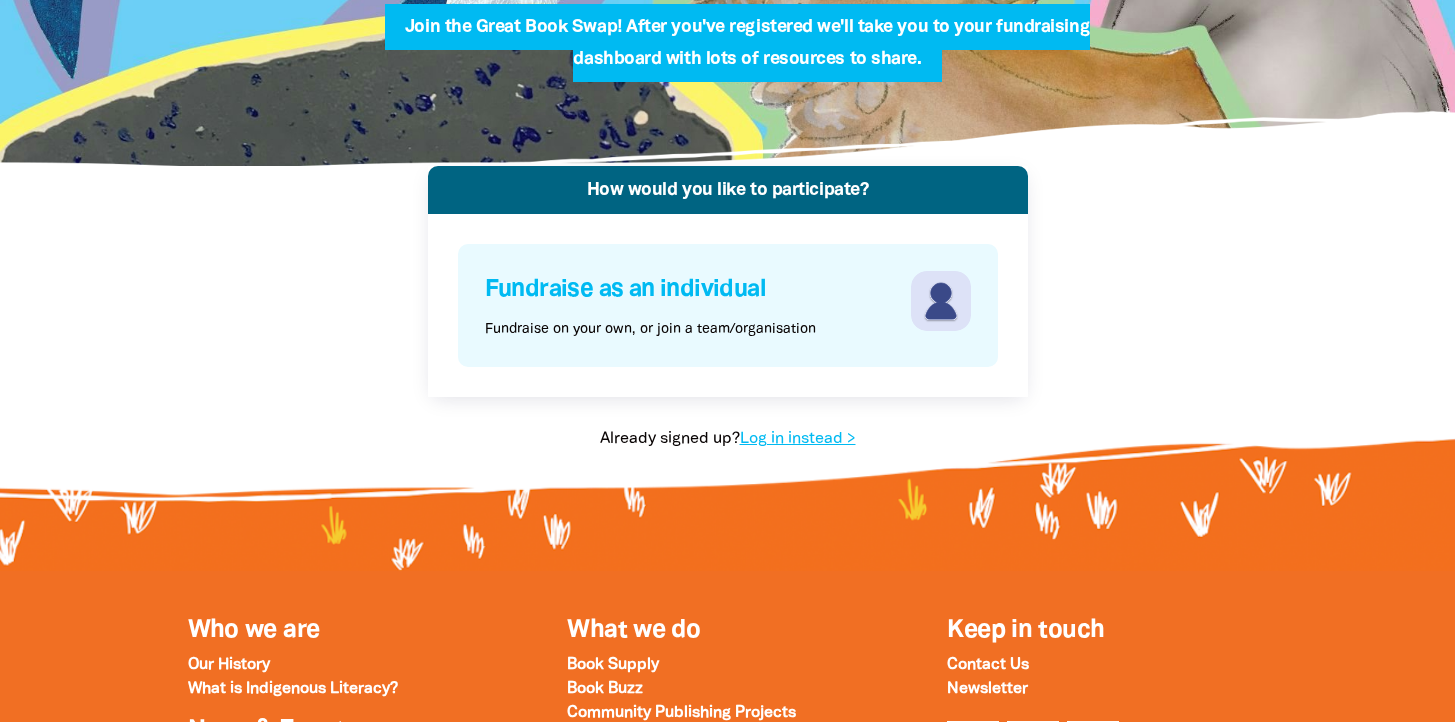 scroll, scrollTop: 322, scrollLeft: 0, axis: vertical 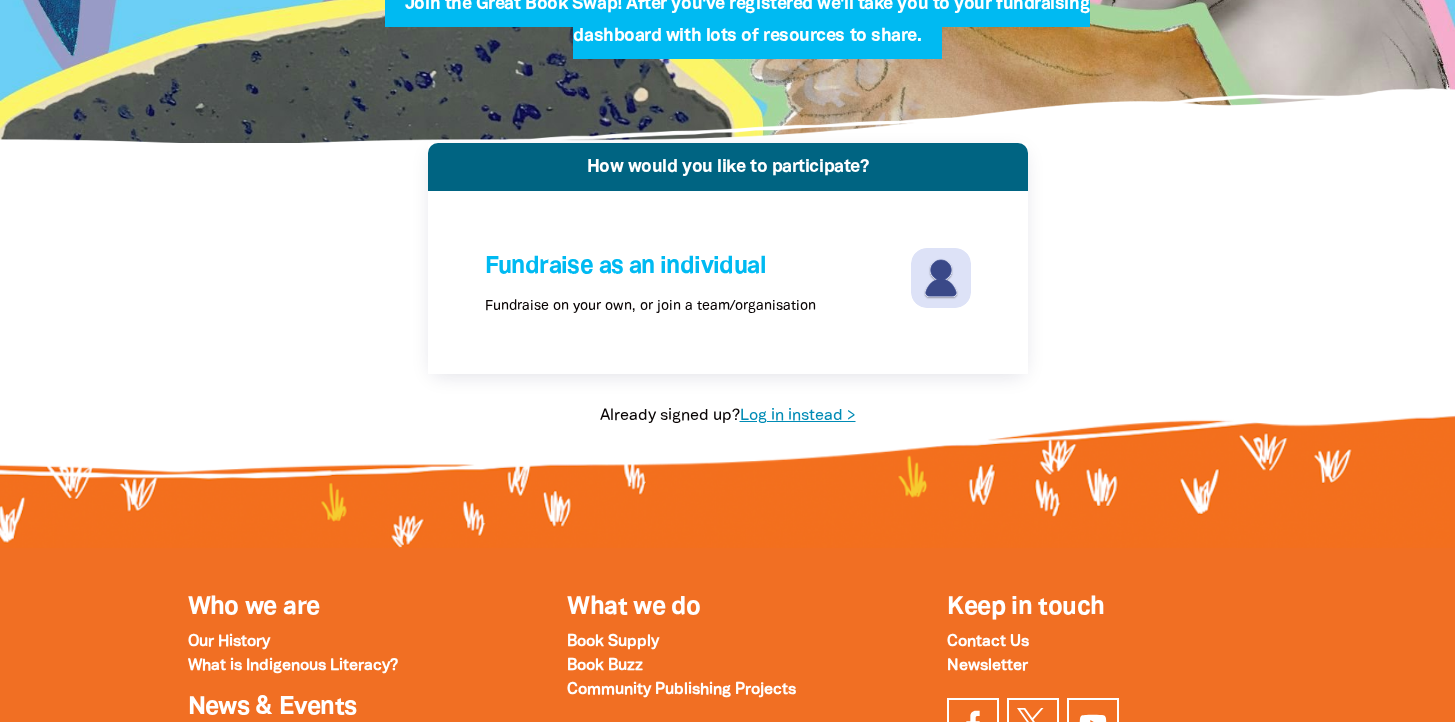 click on "Log in instead >" at bounding box center [798, 416] 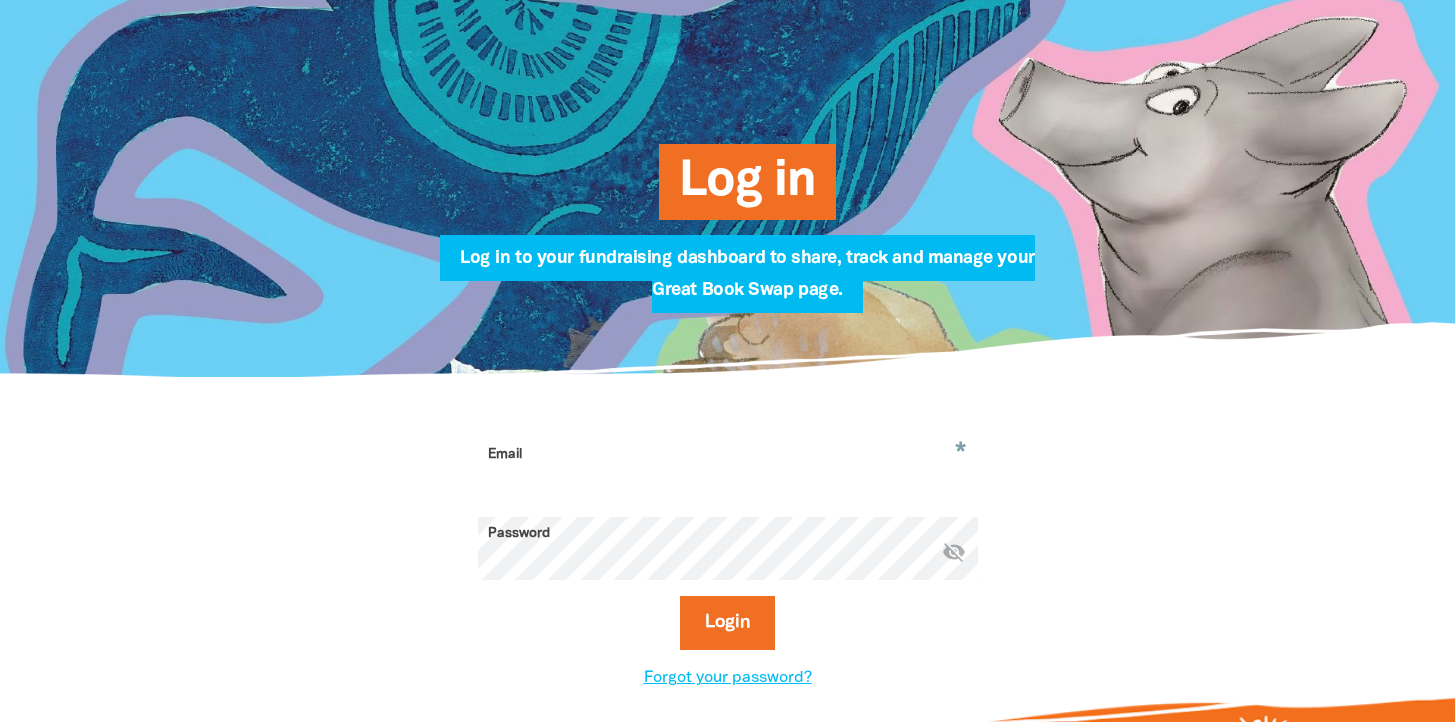 scroll, scrollTop: 188, scrollLeft: 0, axis: vertical 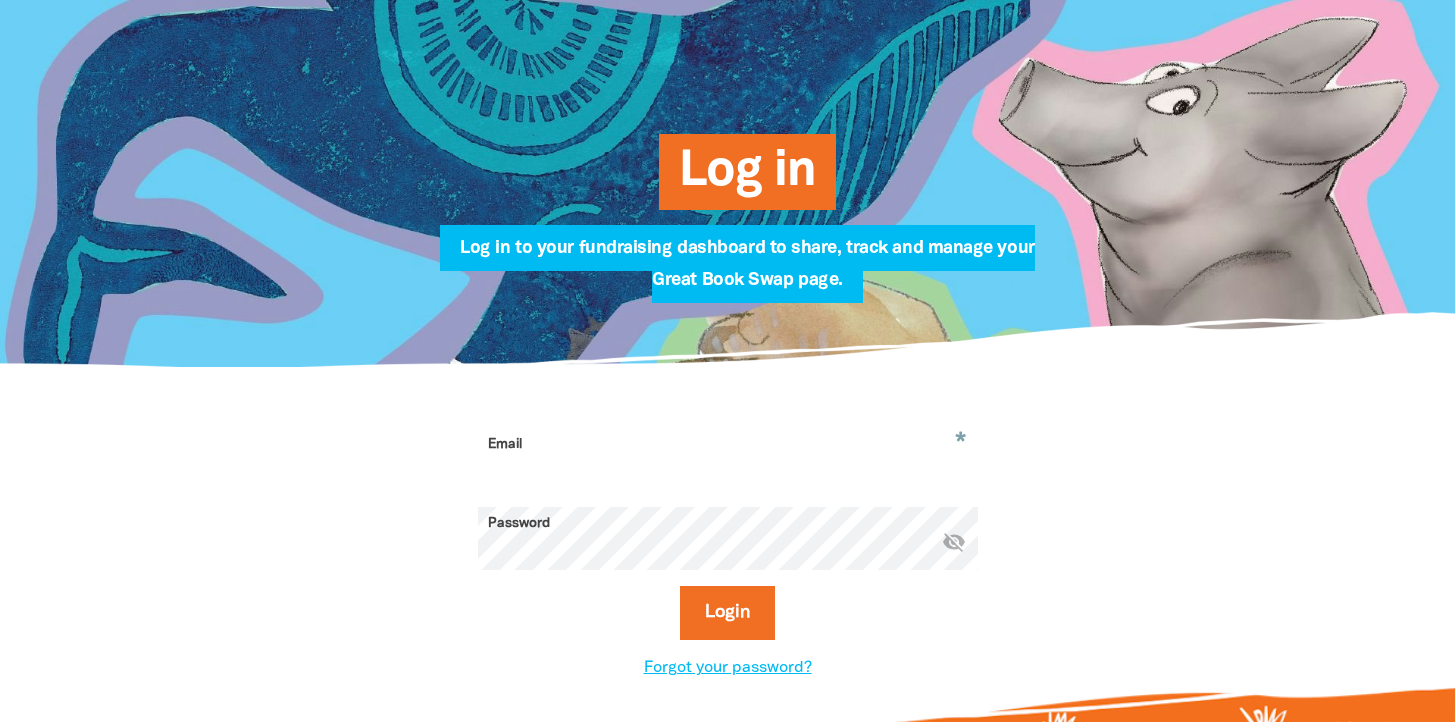 click on "Email" at bounding box center [728, 459] 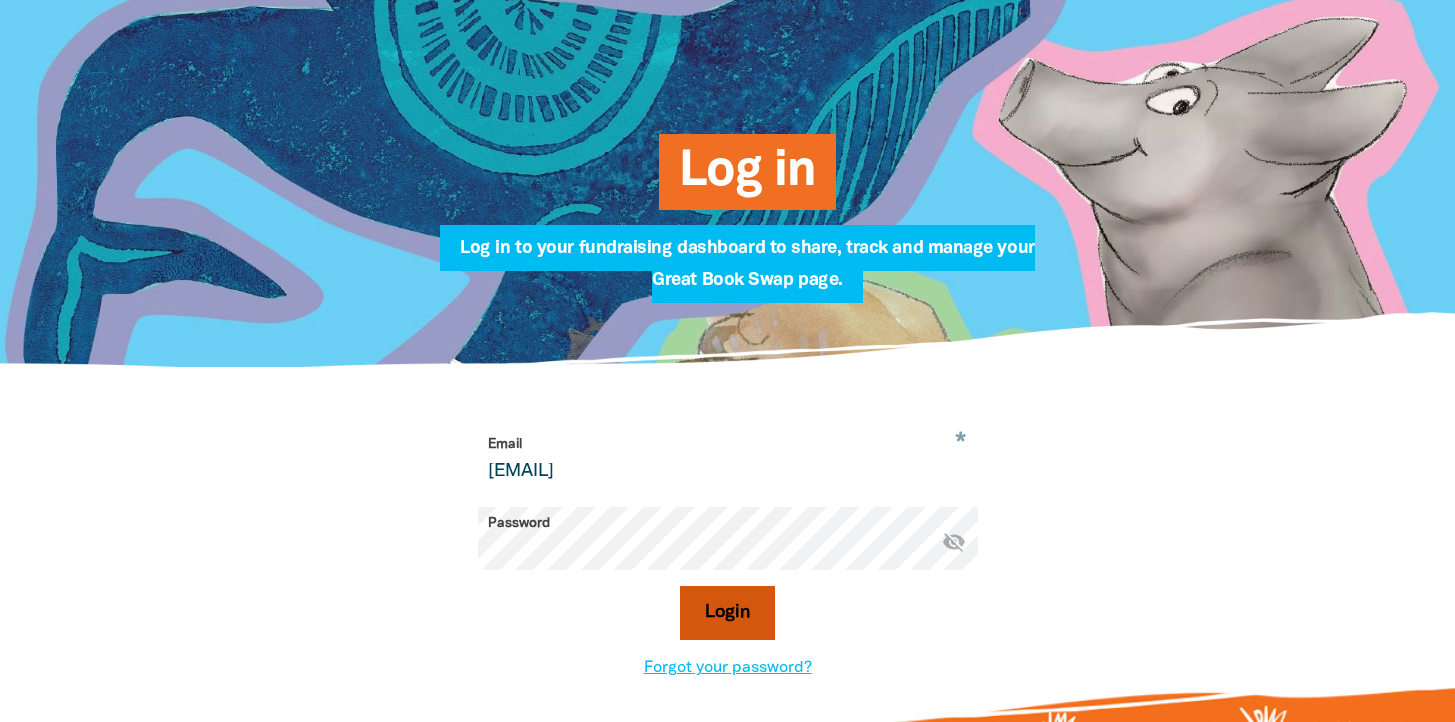 click on "Login" at bounding box center [727, 613] 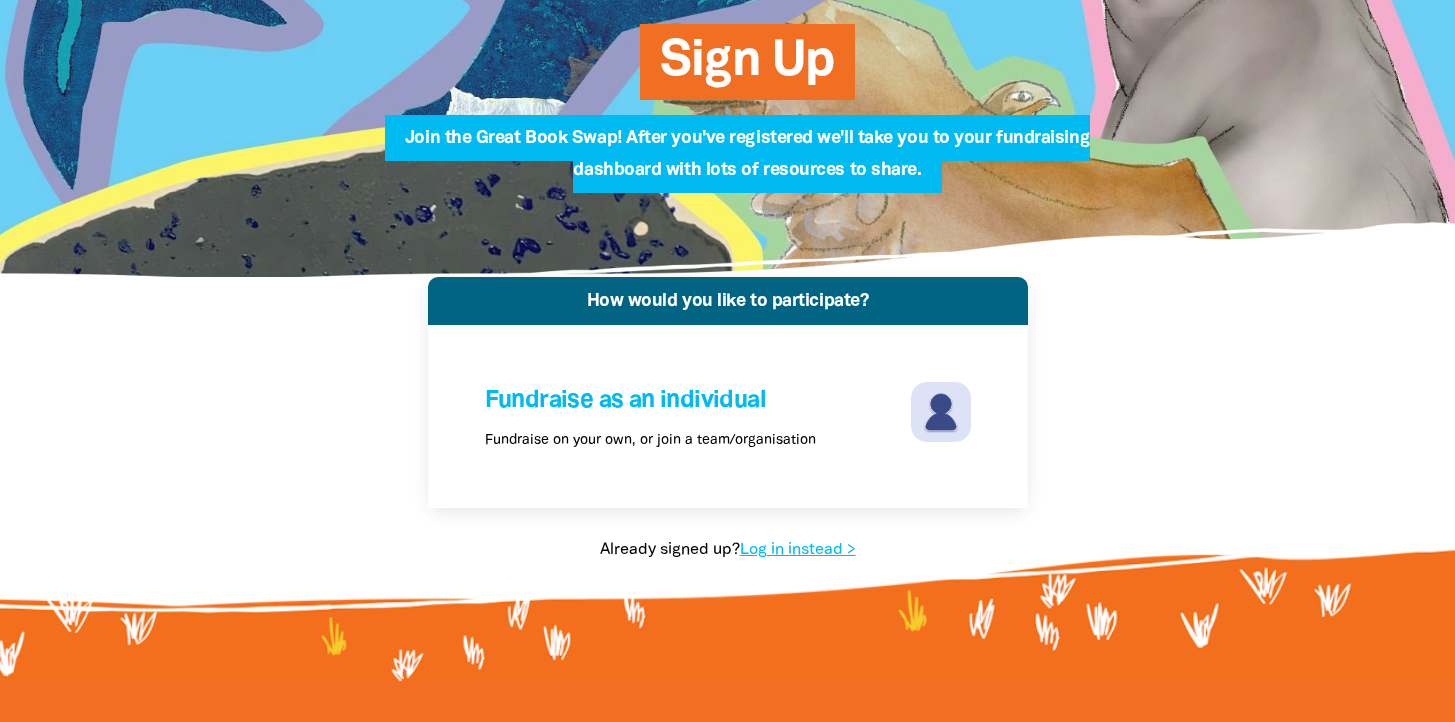 scroll, scrollTop: 322, scrollLeft: 0, axis: vertical 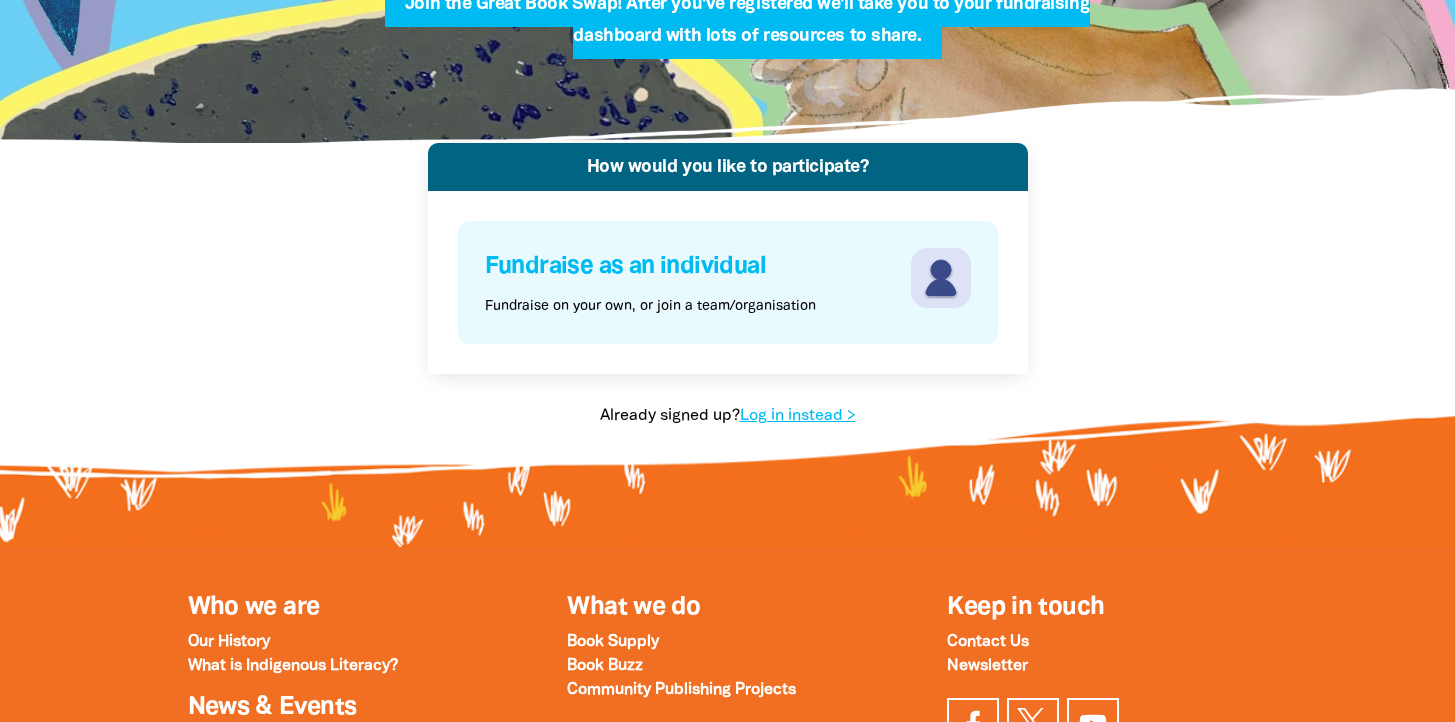 click at bounding box center (941, 278) 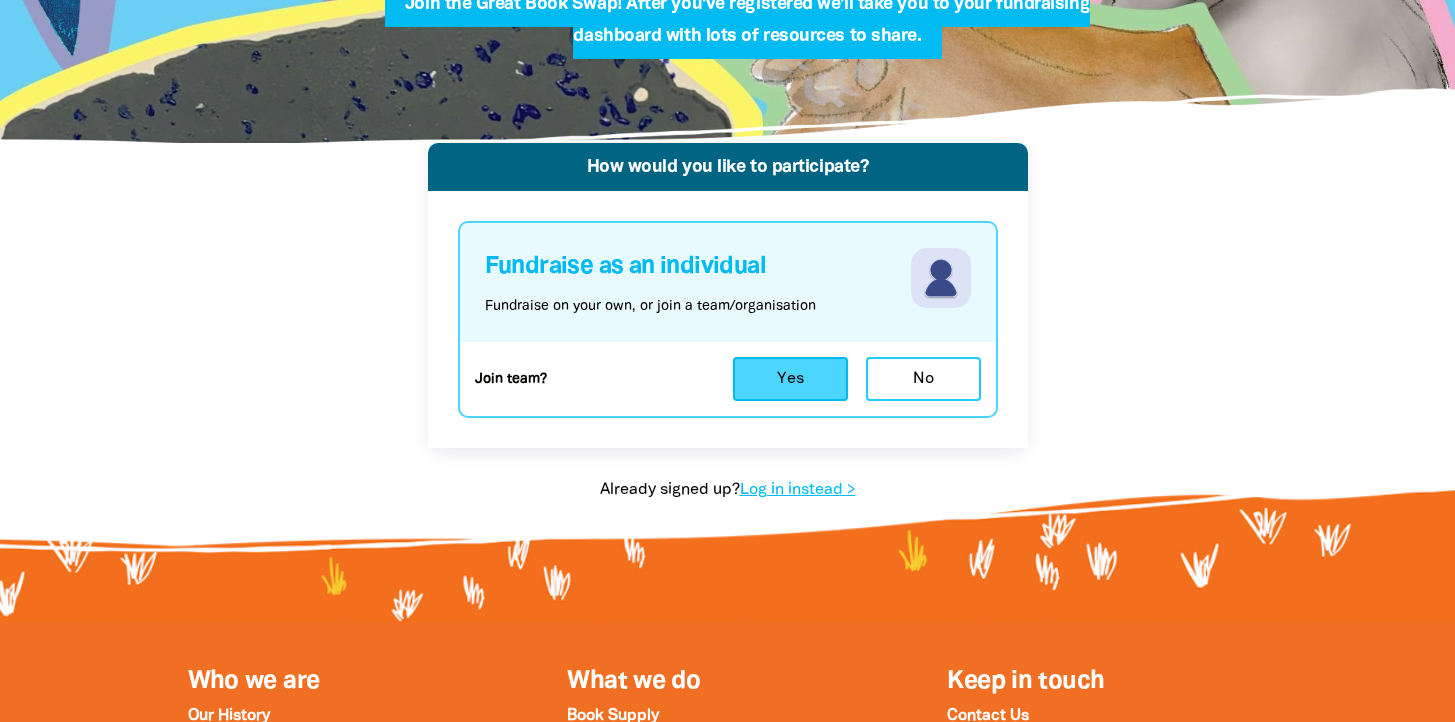 click on "Yes" at bounding box center (790, 379) 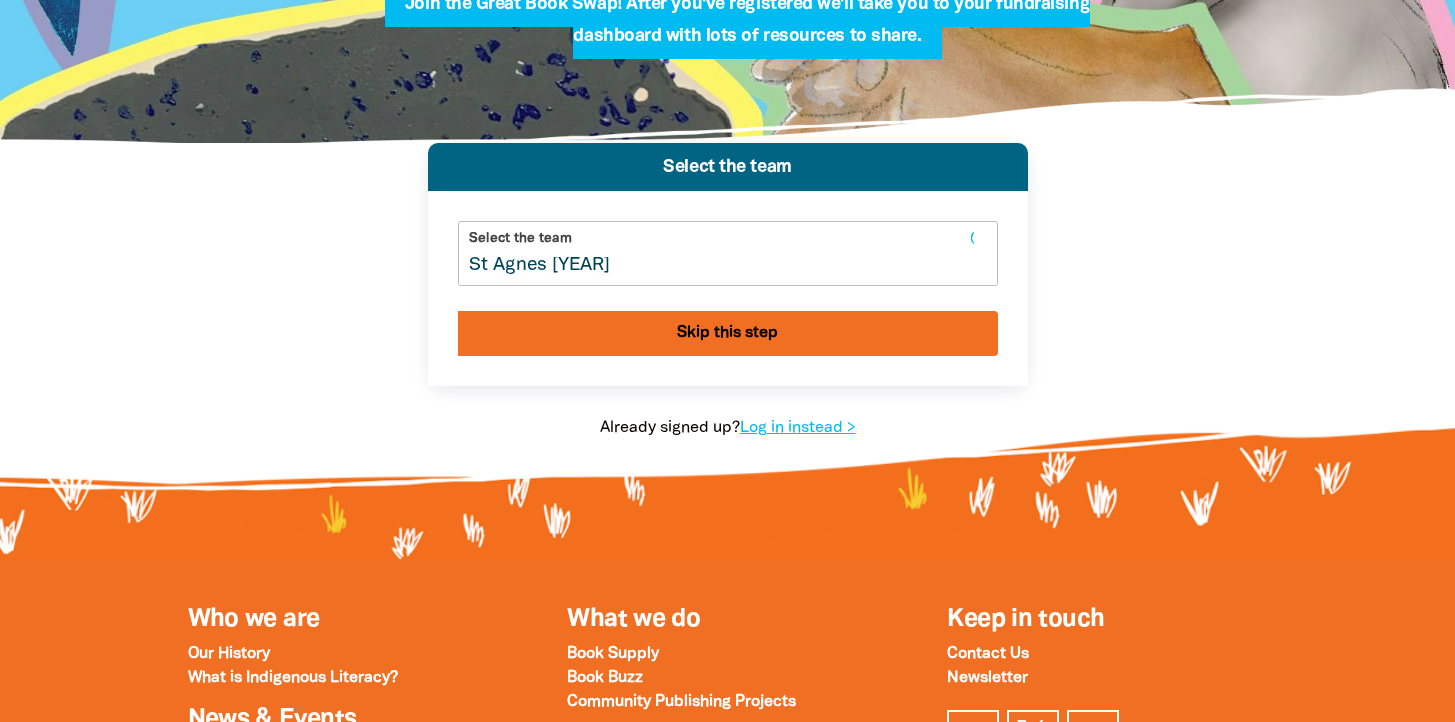 type on "St Agnes 2025" 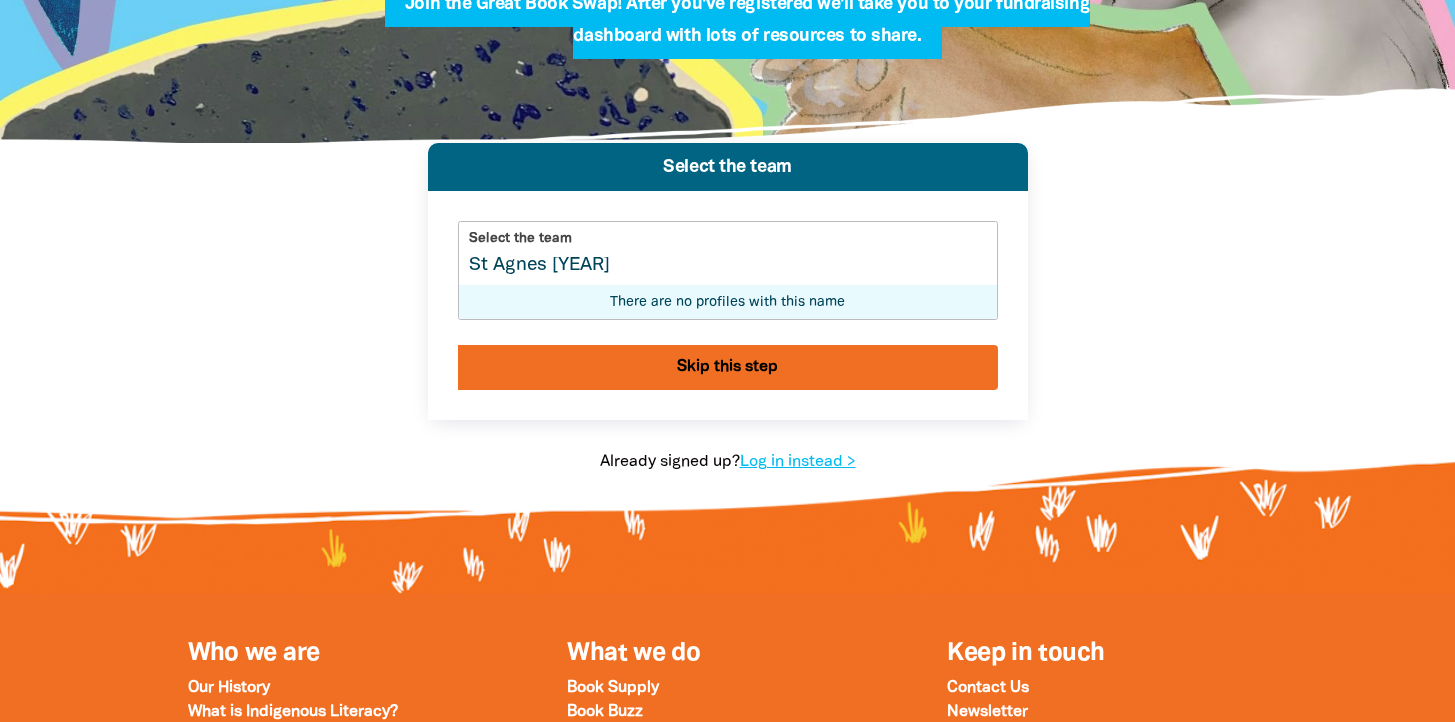 click on "Select the team St Agnes 2025 There are no profiles with this name chevron_left Back Skip this step" at bounding box center (728, 306) 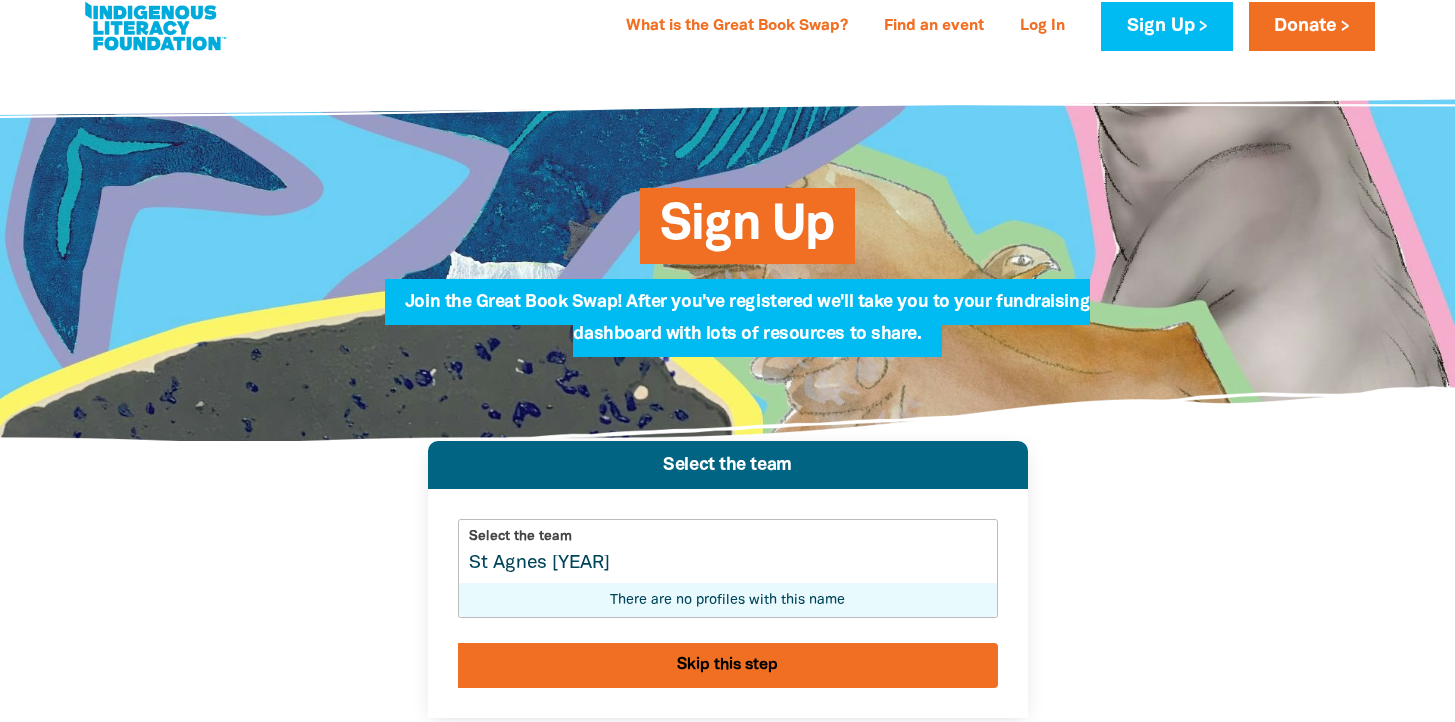 scroll, scrollTop: 0, scrollLeft: 0, axis: both 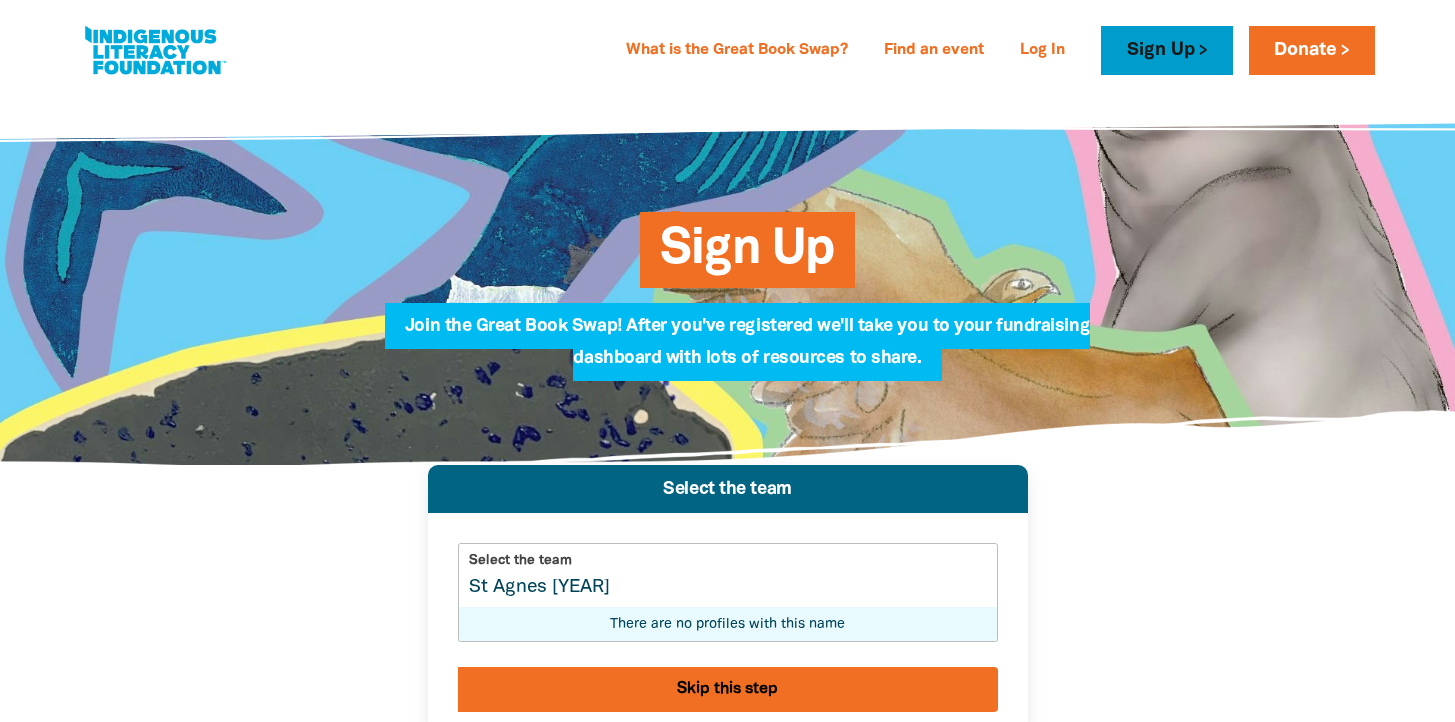 click on "Sign Up" at bounding box center (1166, 50) 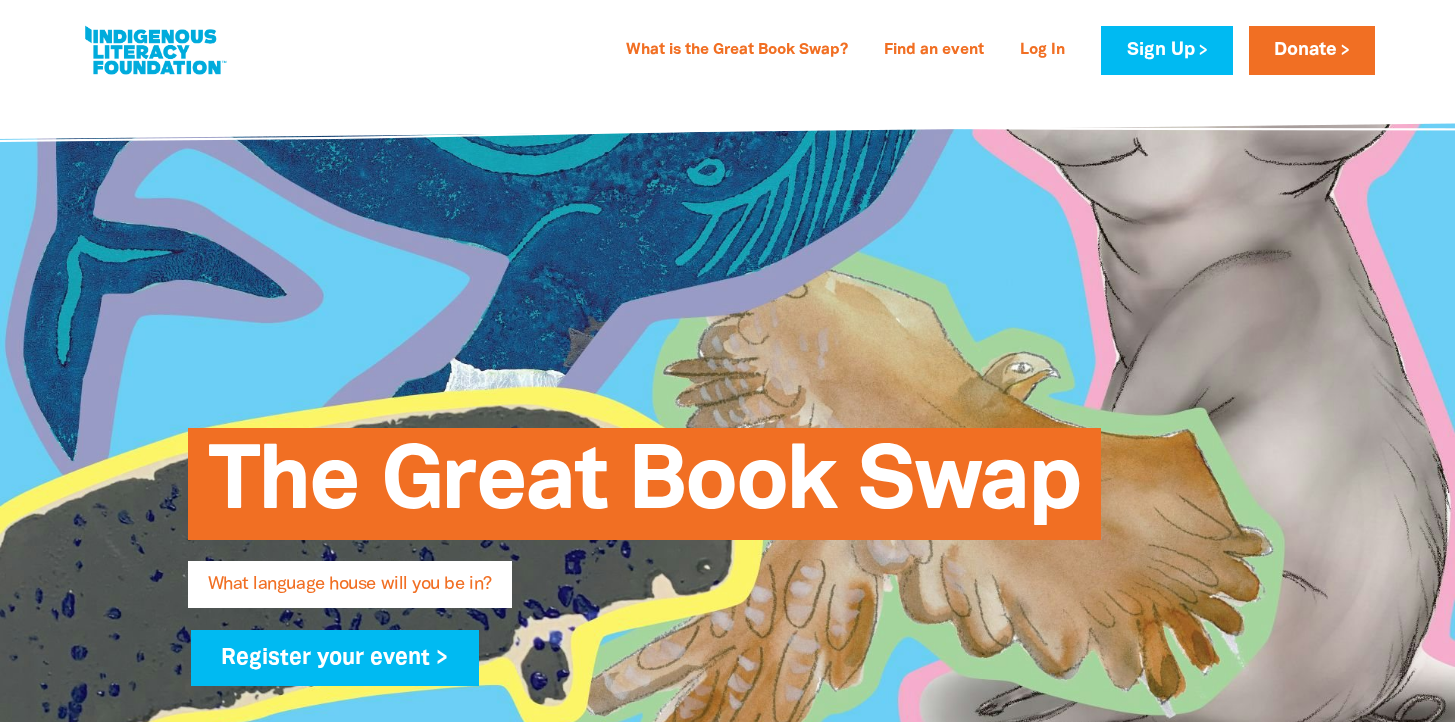 type on "mhegarty@bne.catholic.edu.au" 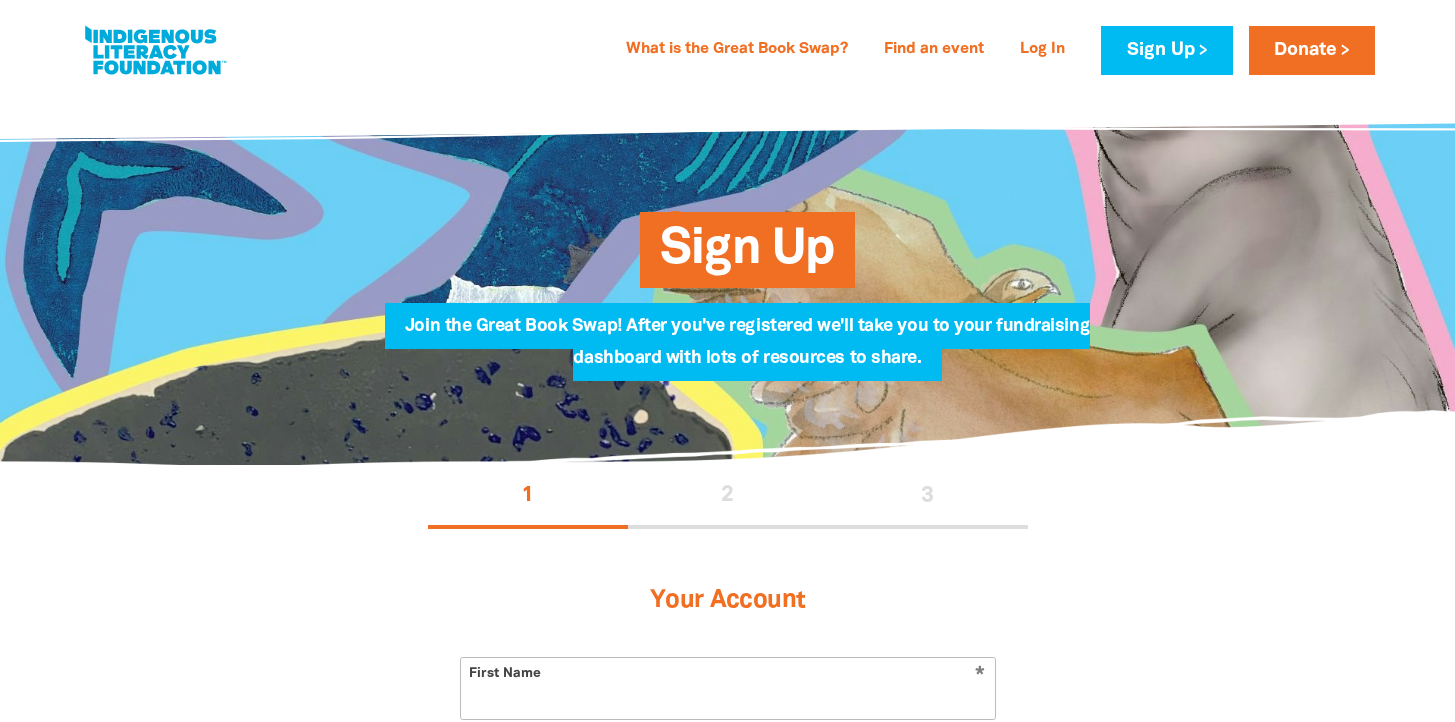 select on "AU" 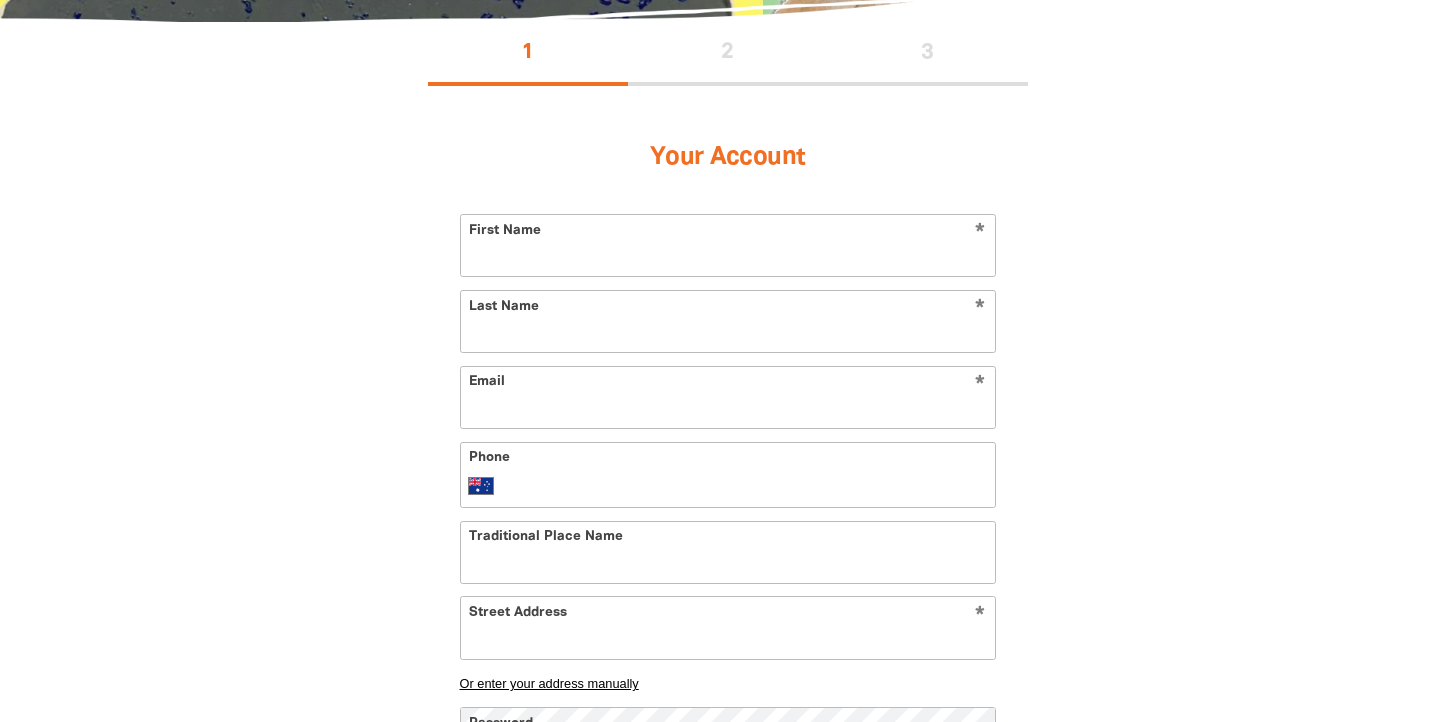scroll, scrollTop: 0, scrollLeft: 0, axis: both 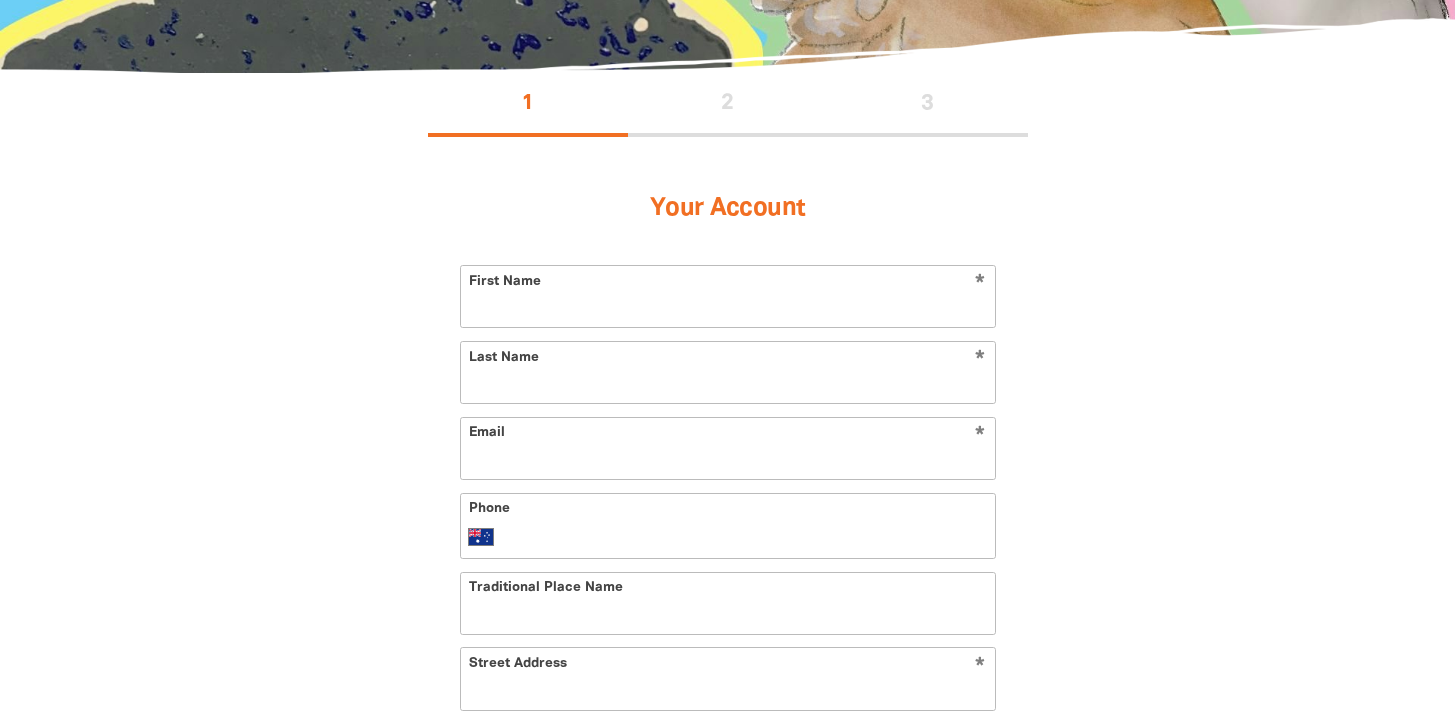 type on "[EMAIL]" 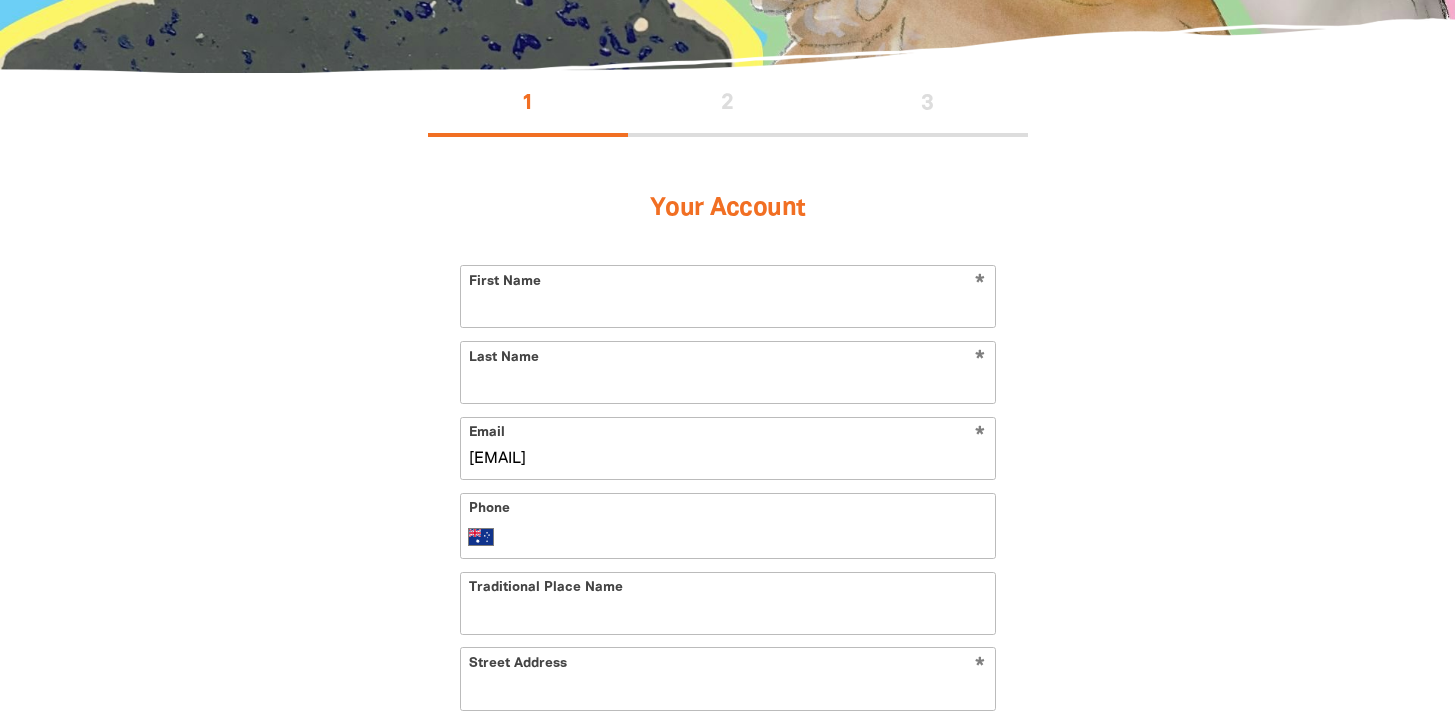 click on "First Name" at bounding box center [728, 296] 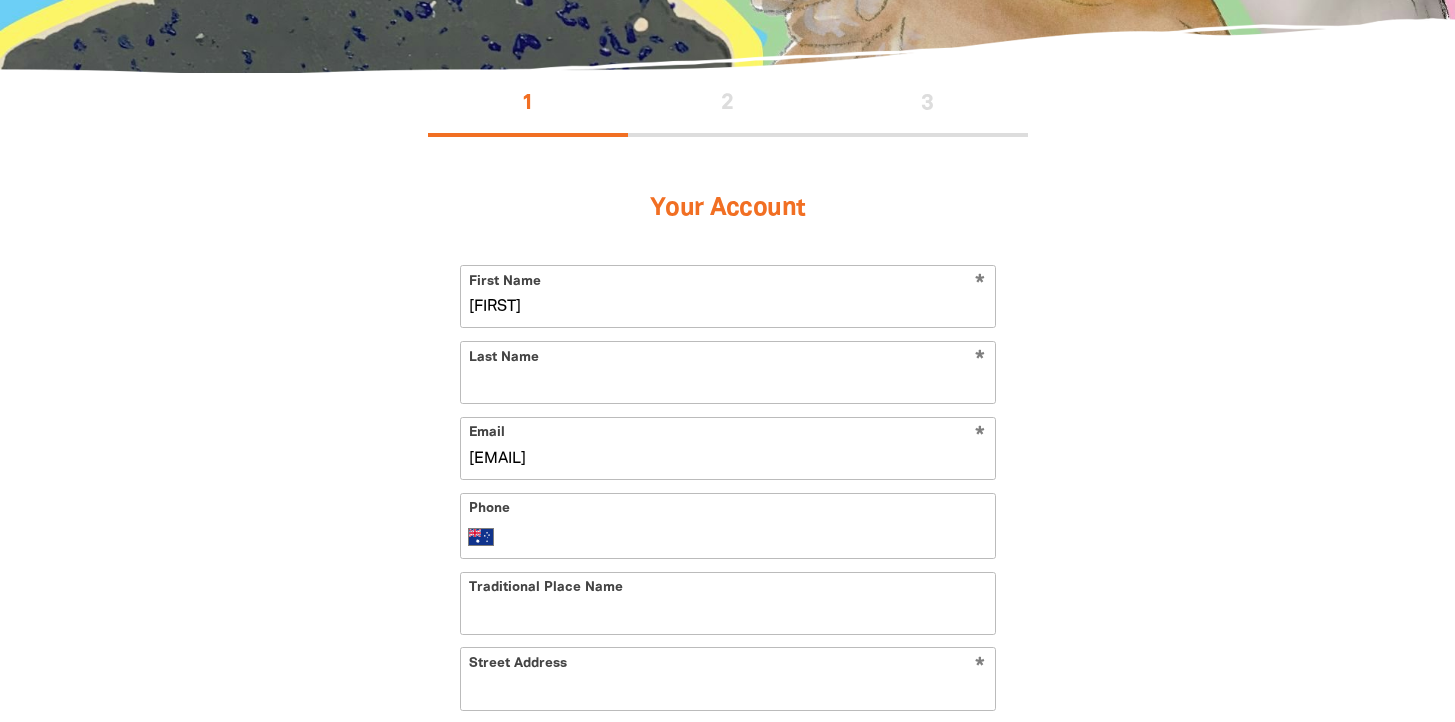 type on "[FIRST]" 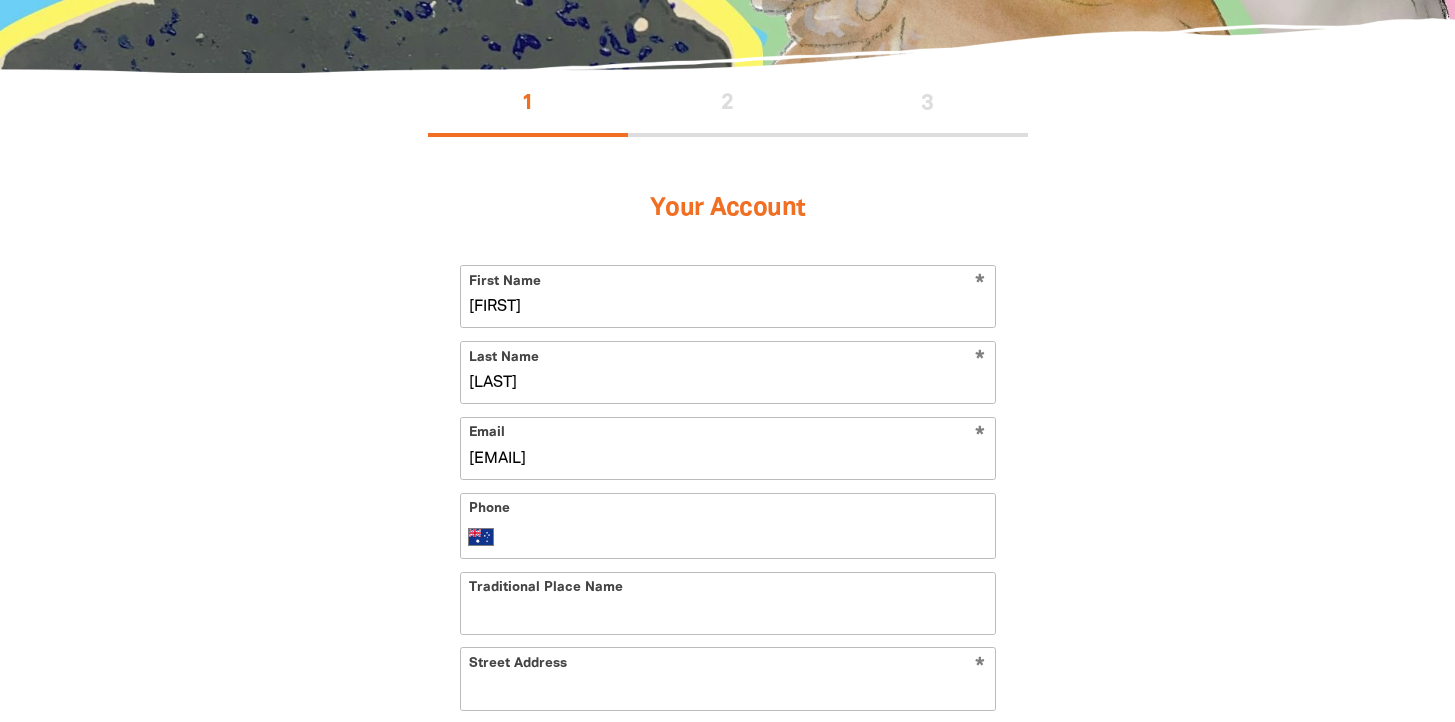 type on "[LAST]" 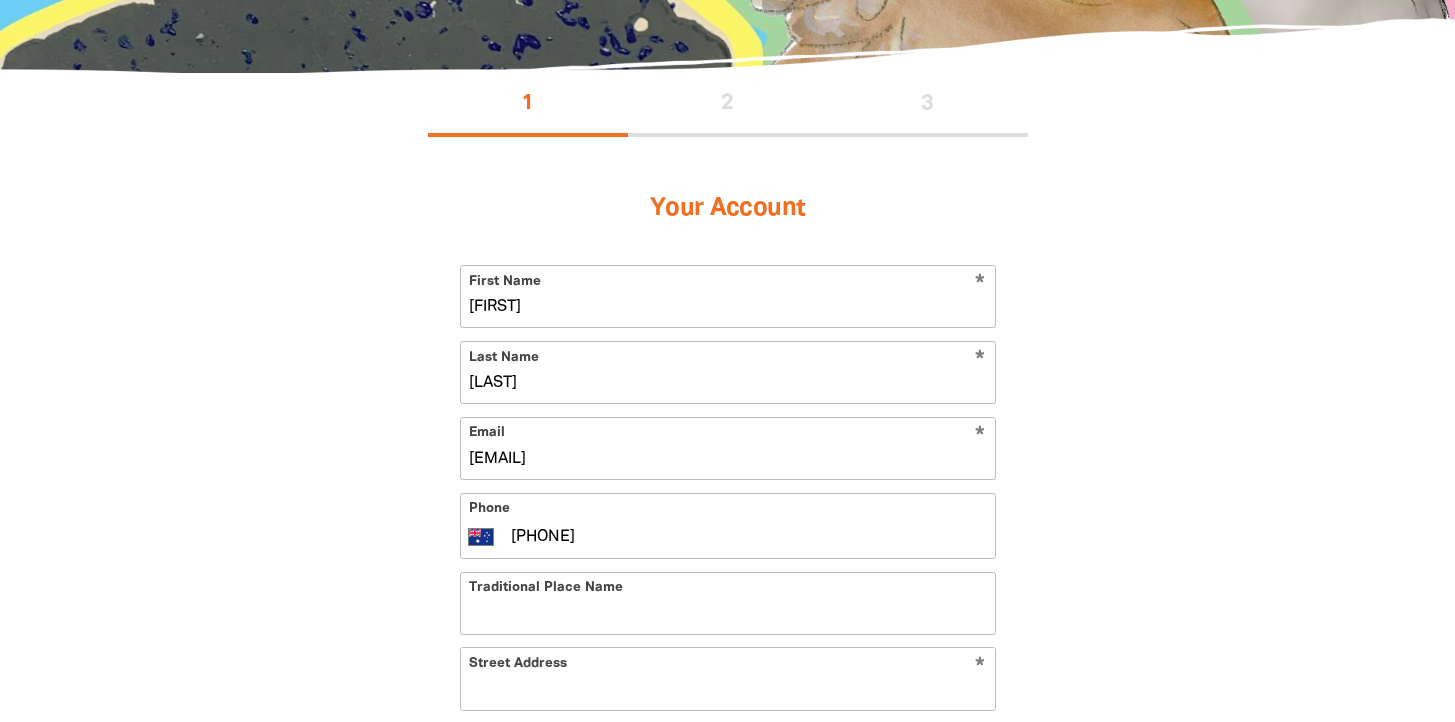 type on "0403 010 650" 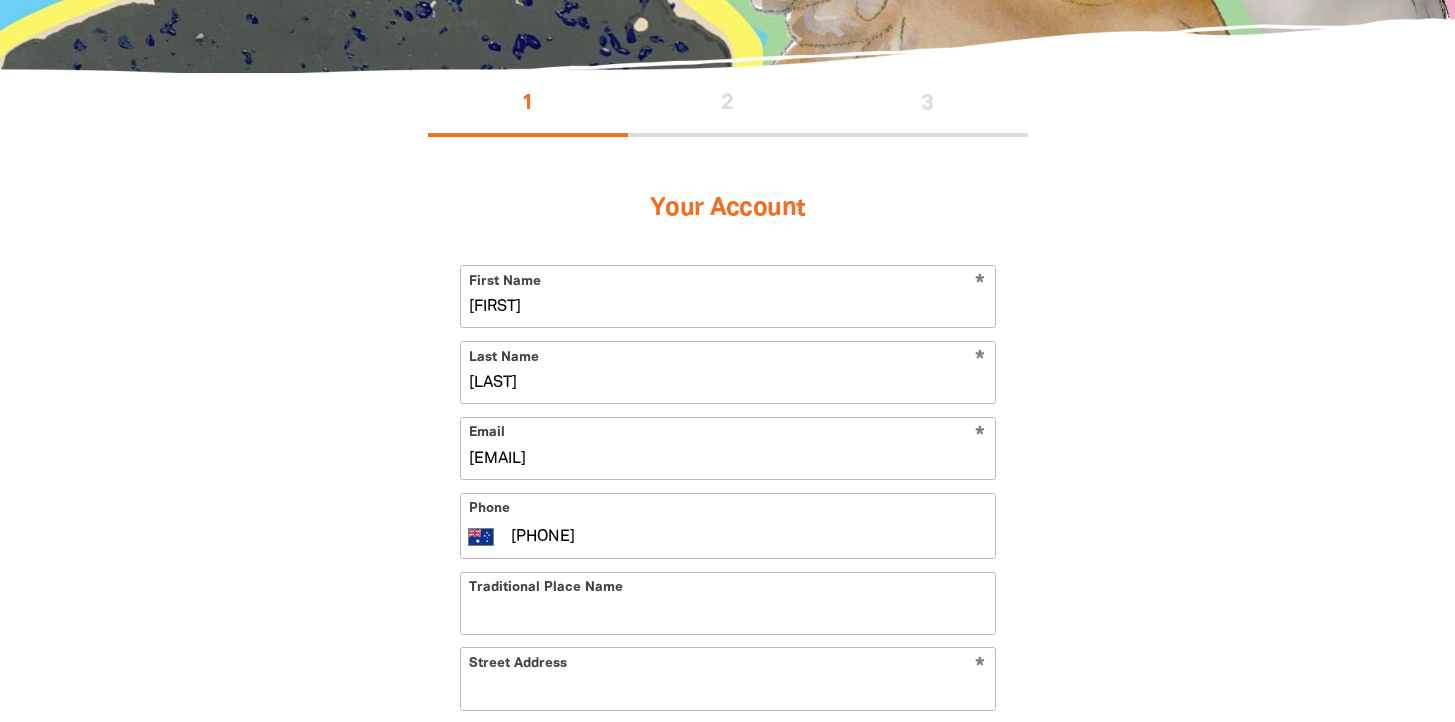 type on "Kaggur Mabul" 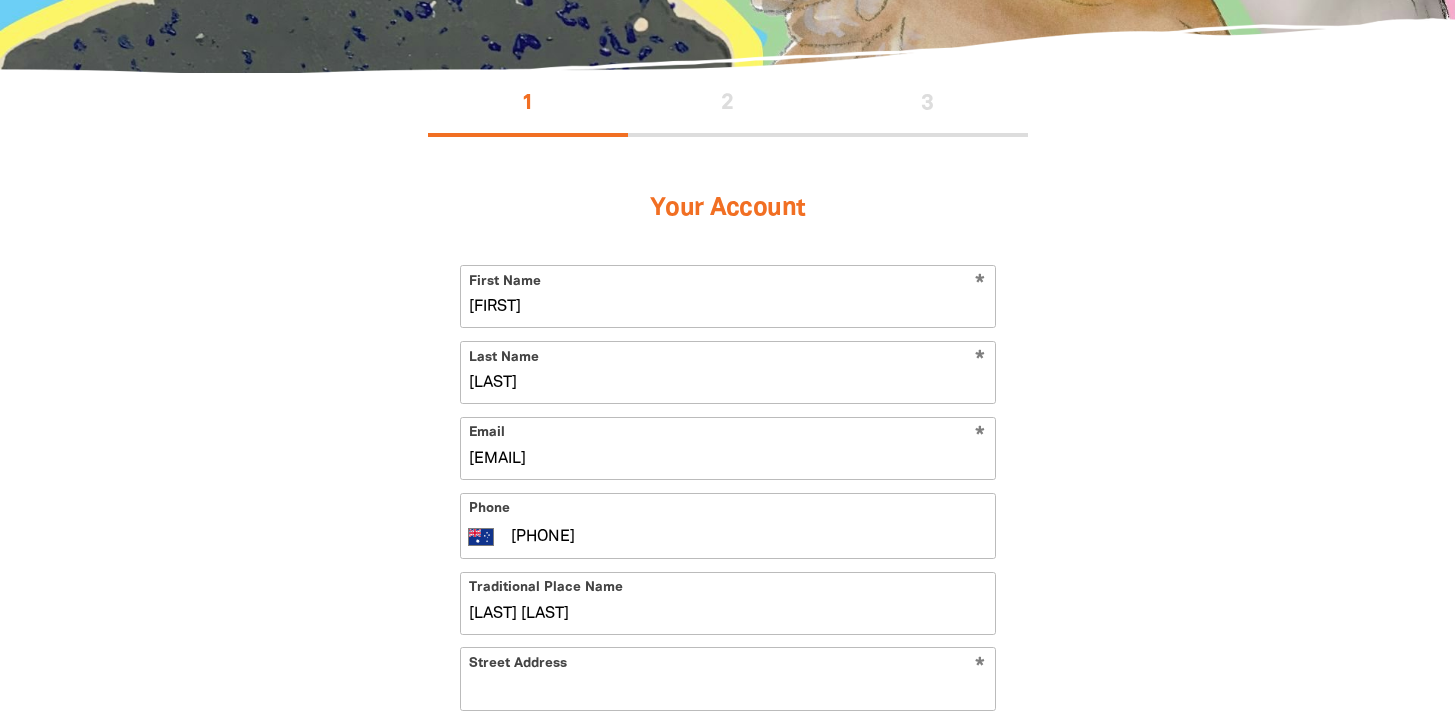 click on "Street Address" at bounding box center [728, 678] 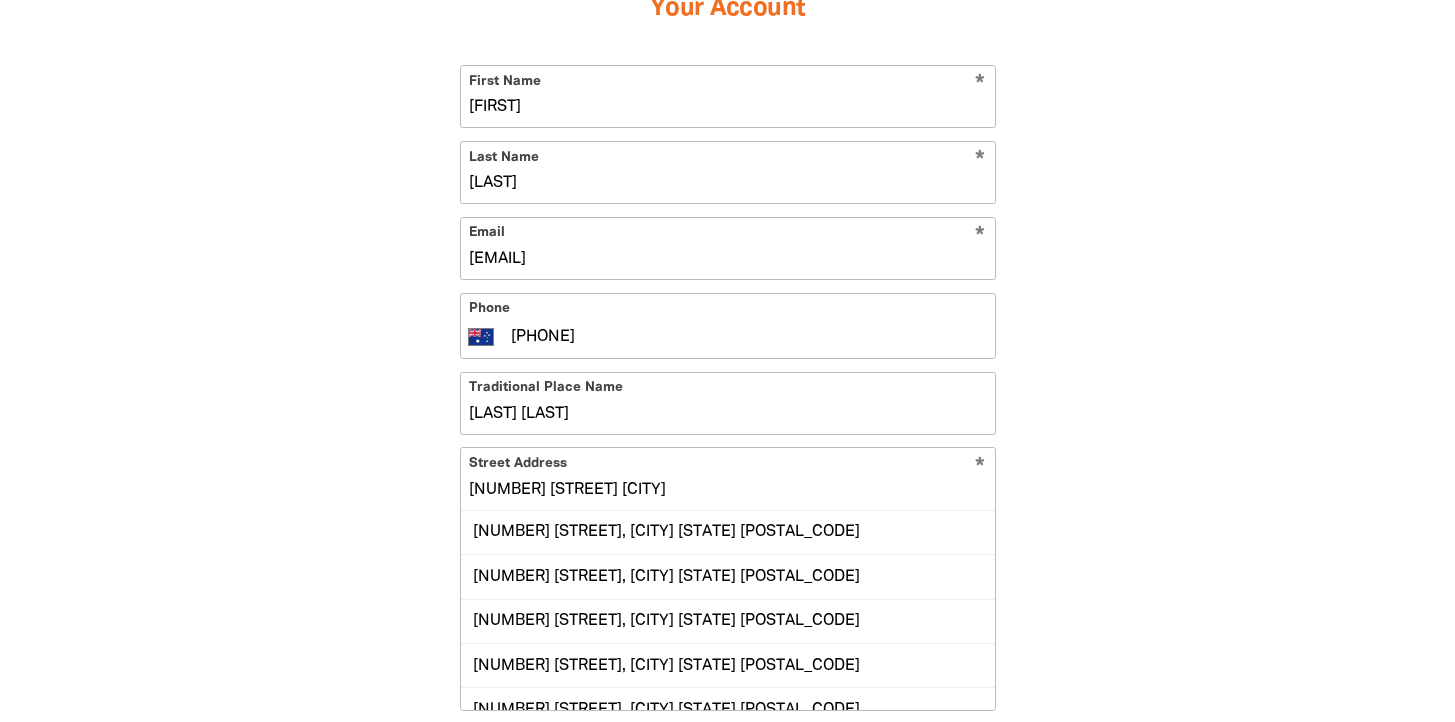 scroll, scrollTop: 593, scrollLeft: 0, axis: vertical 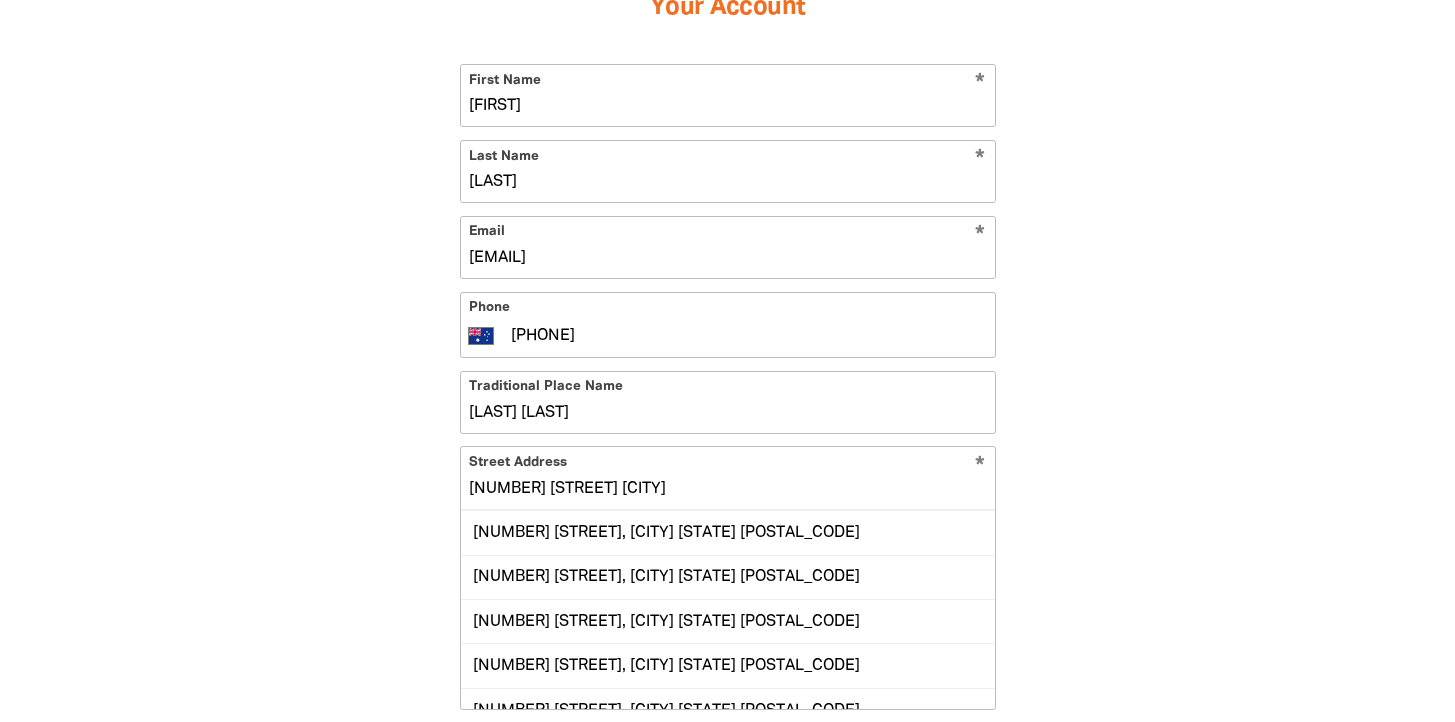 click on "29 Tudor St Mount Gravatt" at bounding box center (728, 477) 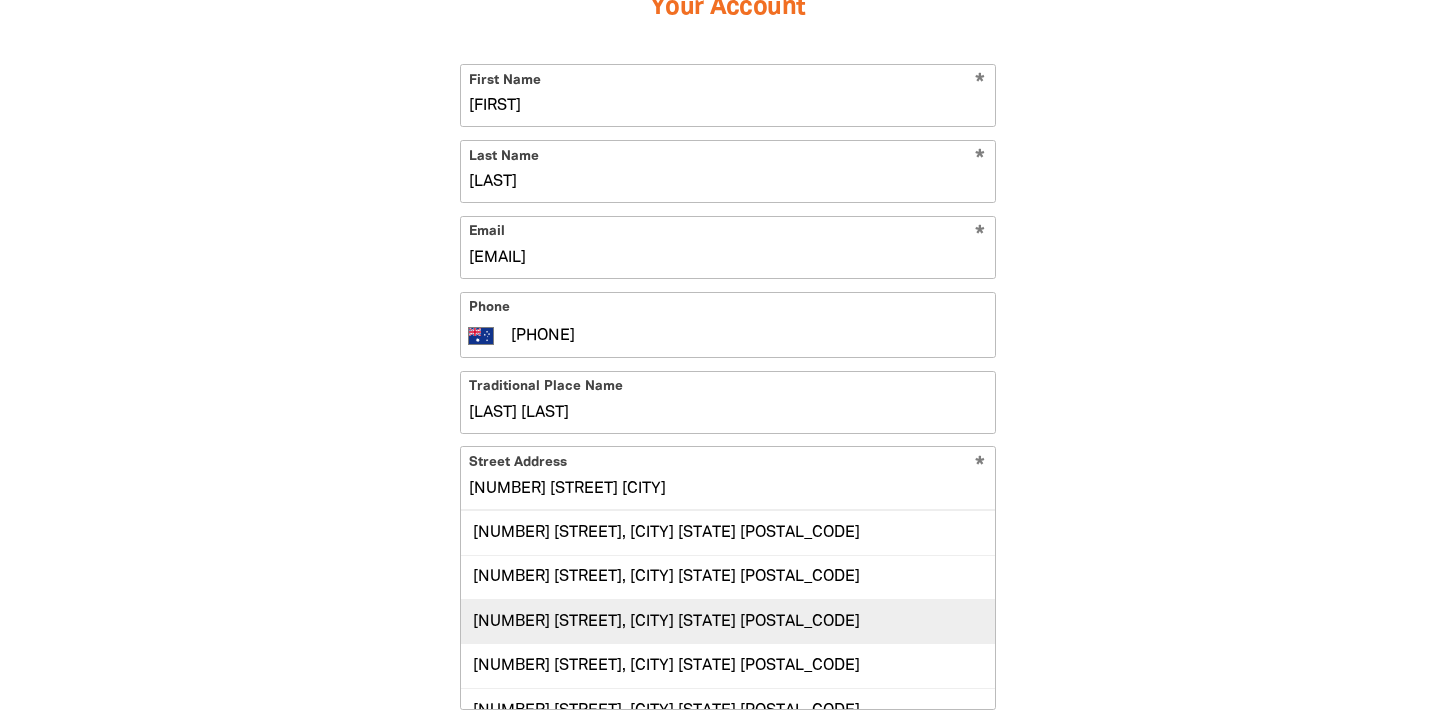 click on "29 Tudor Street, UPPER MOUNT GRAVATT QLD 4122" at bounding box center (728, 621) 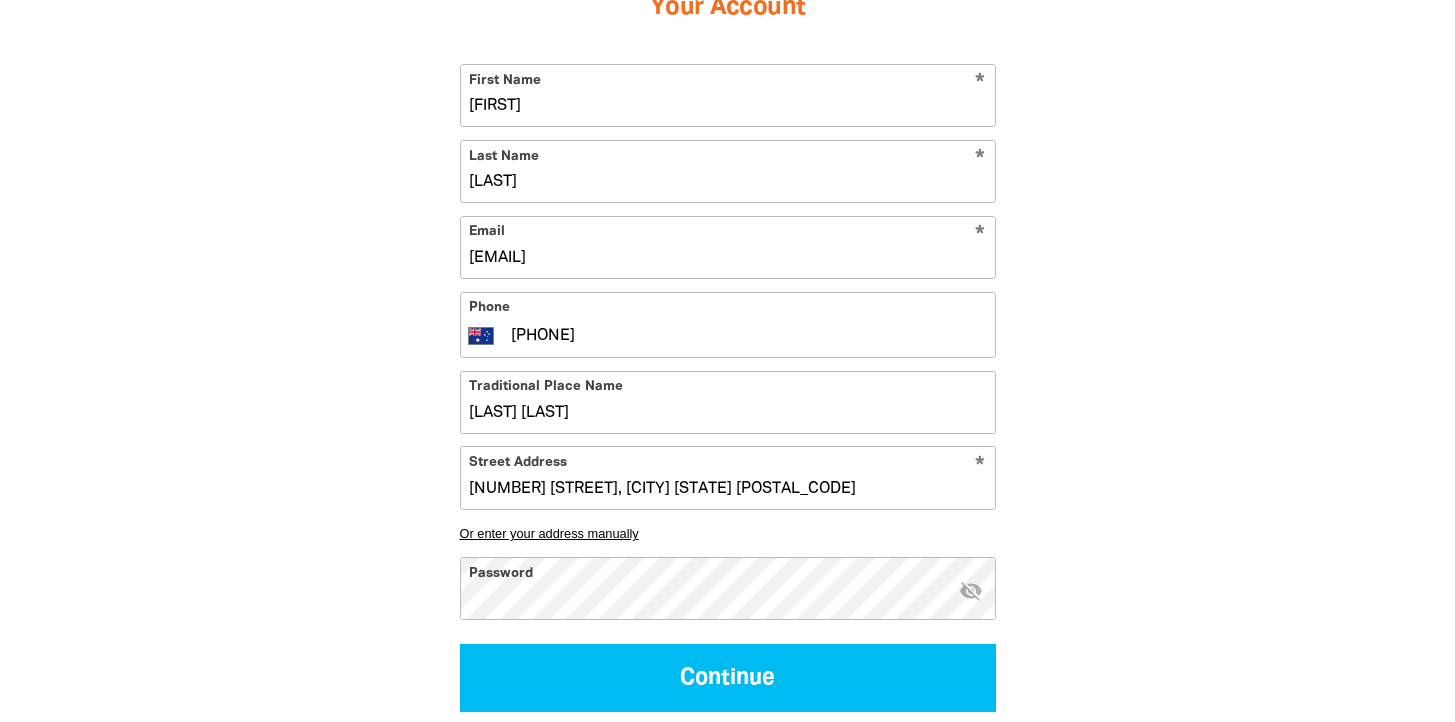 click on "visibility_off" at bounding box center [971, 591] 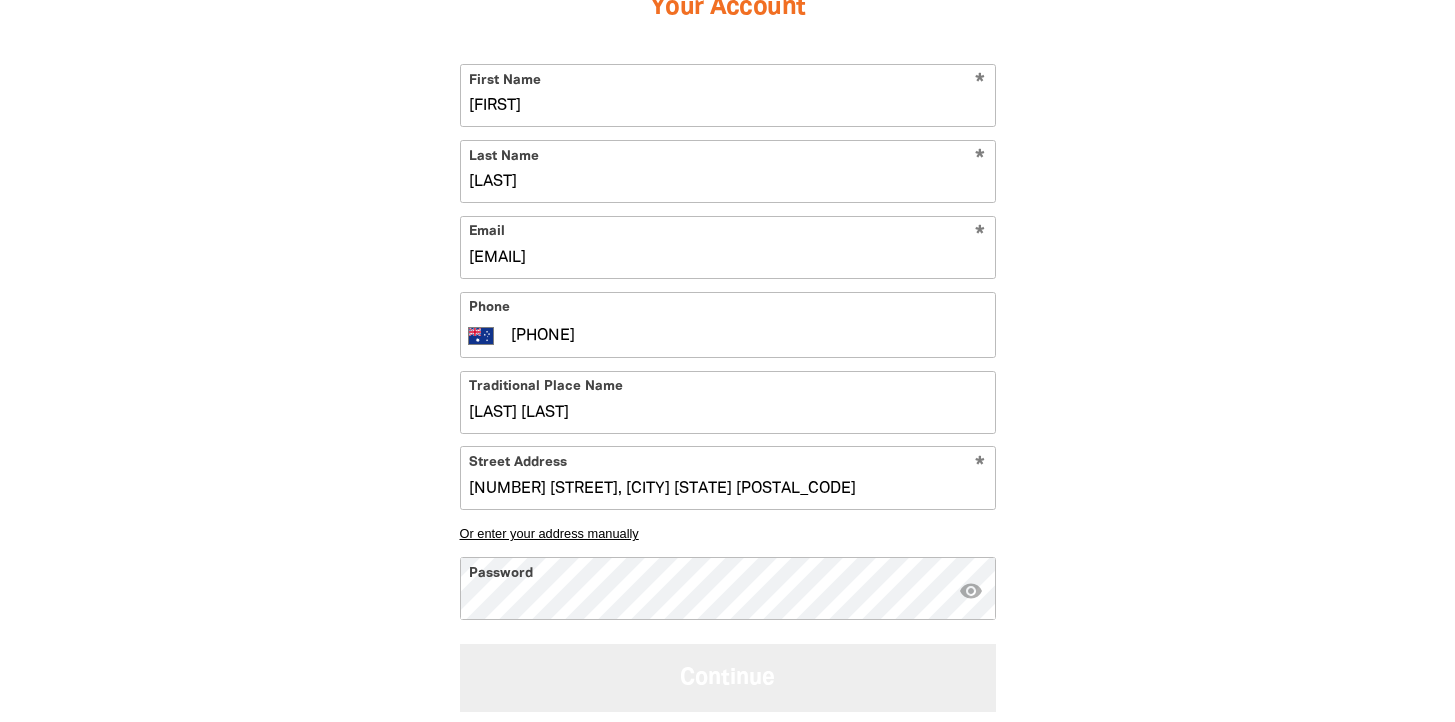 click on "Continue" at bounding box center (728, 677) 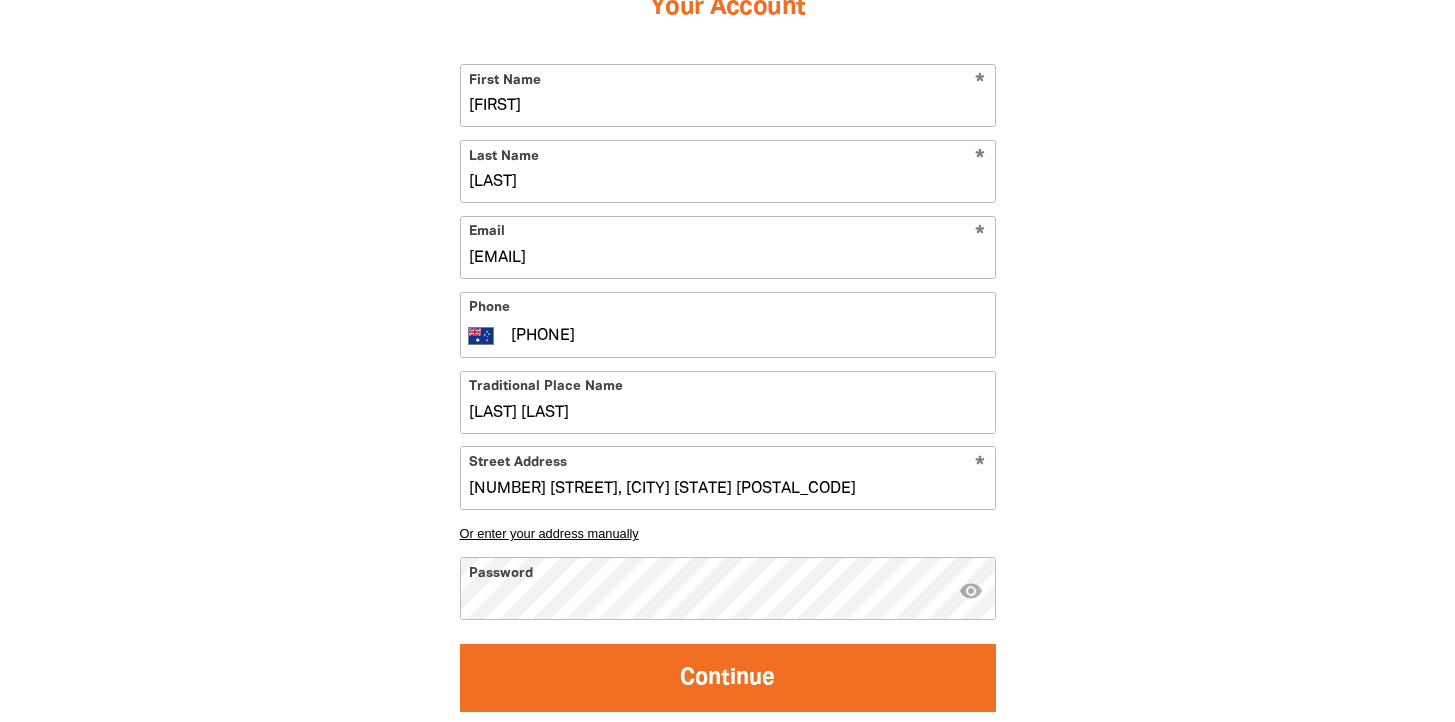 select on "No" 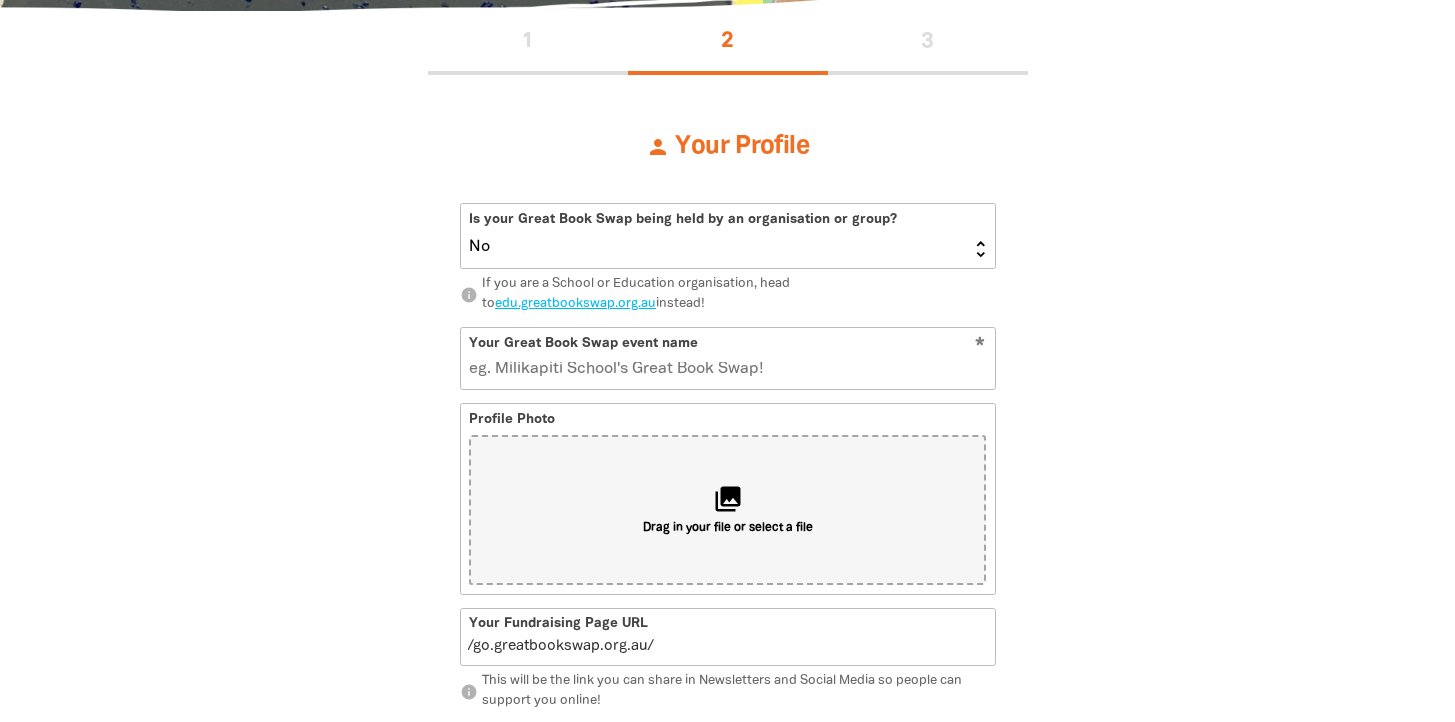 scroll, scrollTop: 443, scrollLeft: 0, axis: vertical 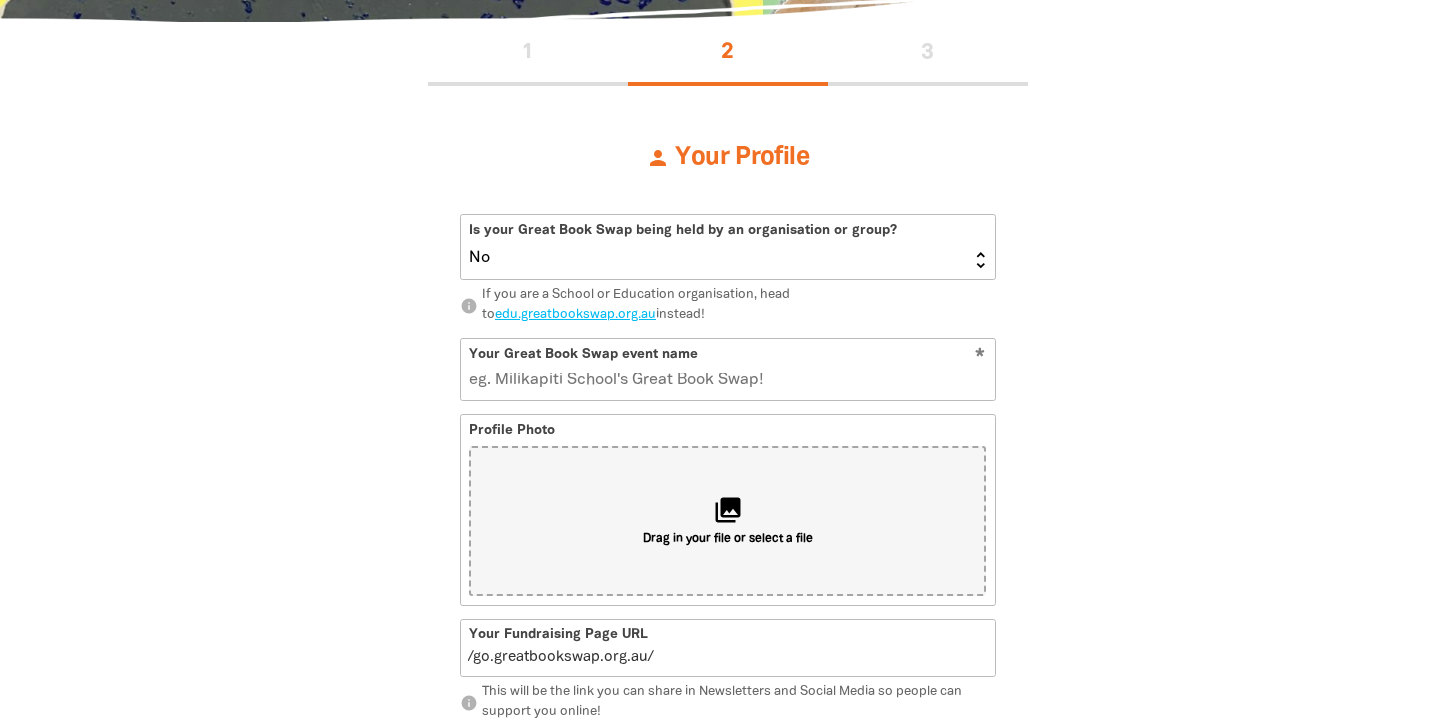 click on "info" at bounding box center (469, 306) 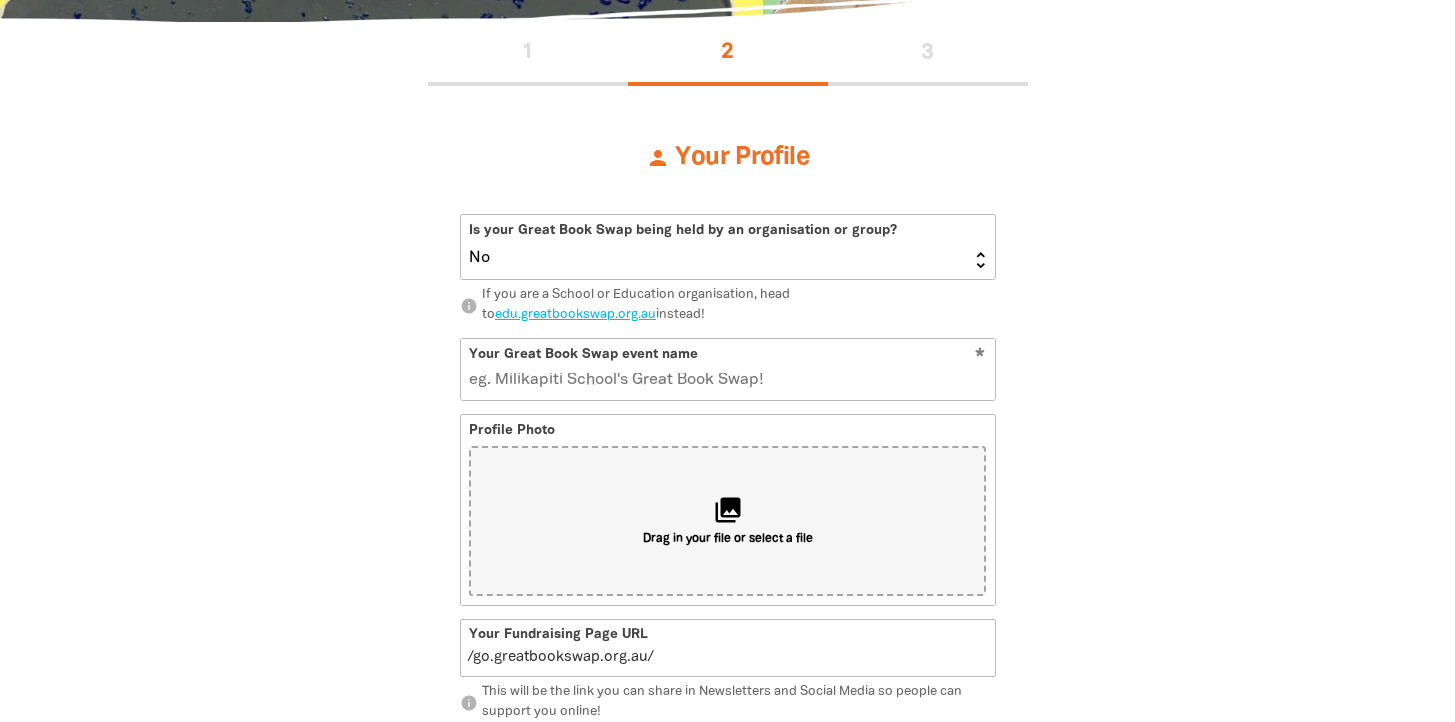 click on "Your Great Book Swap event name" at bounding box center (728, 369) 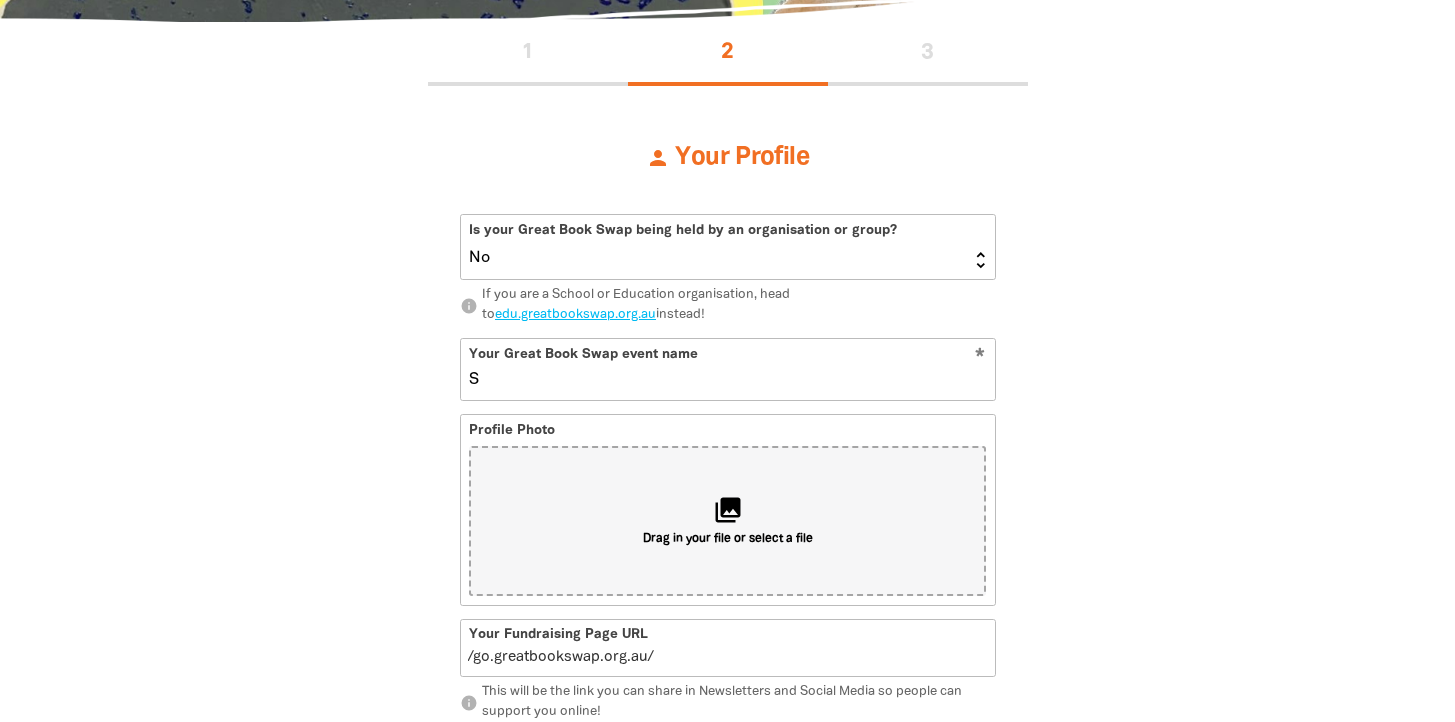 type on "St" 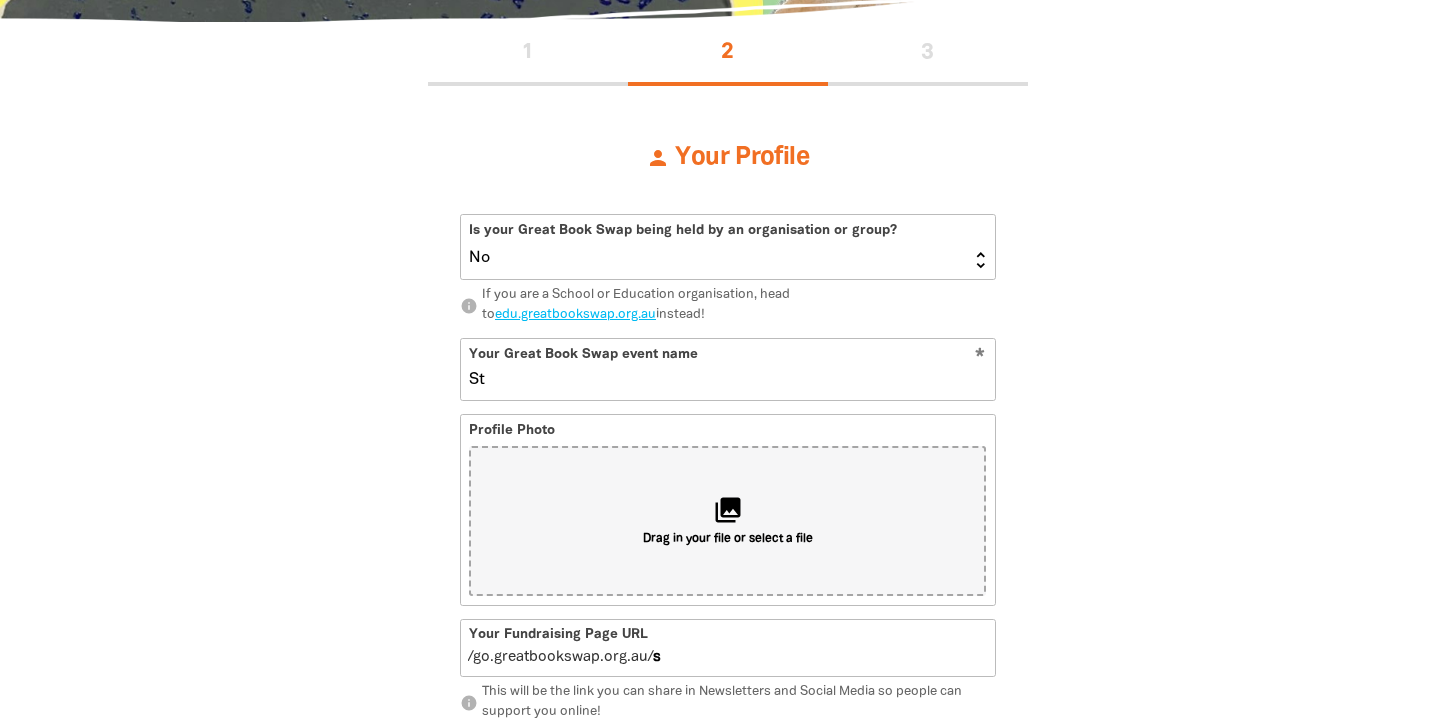 type on "st" 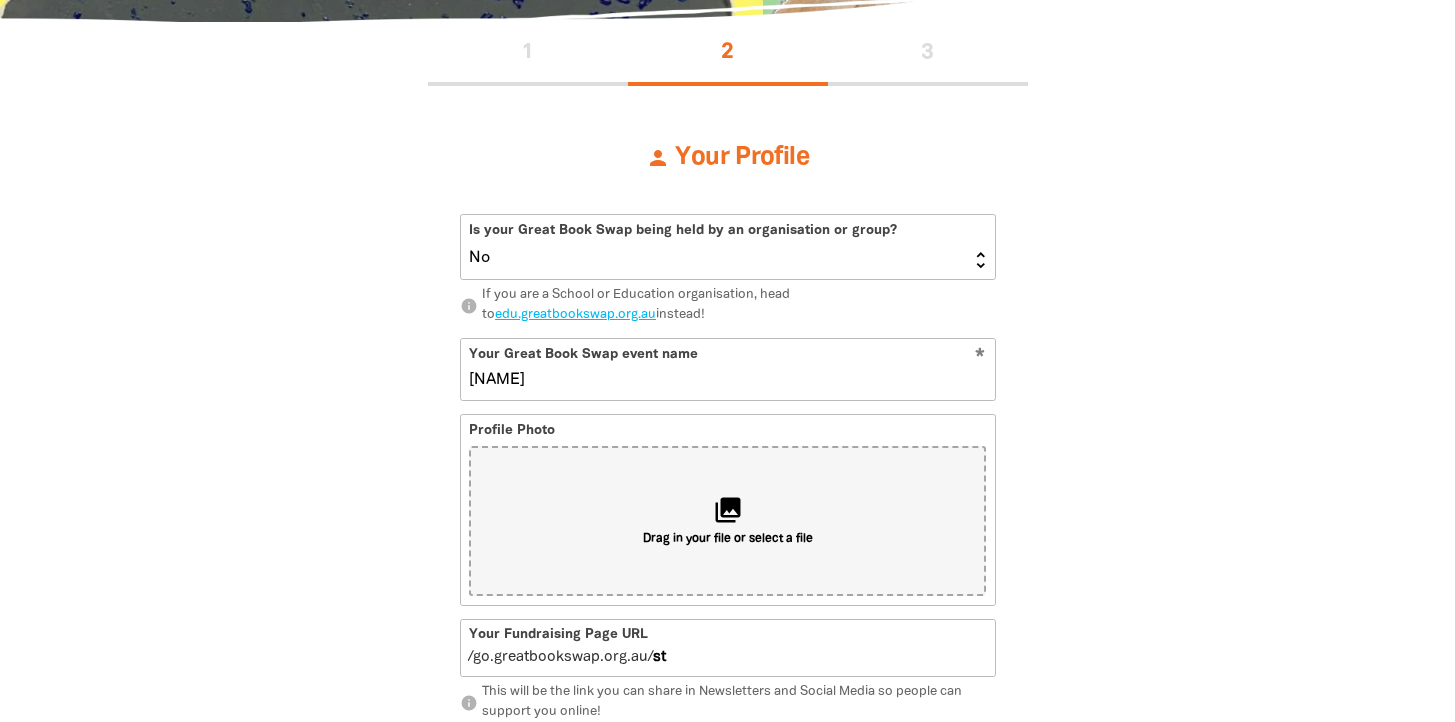type on "St Agnes" 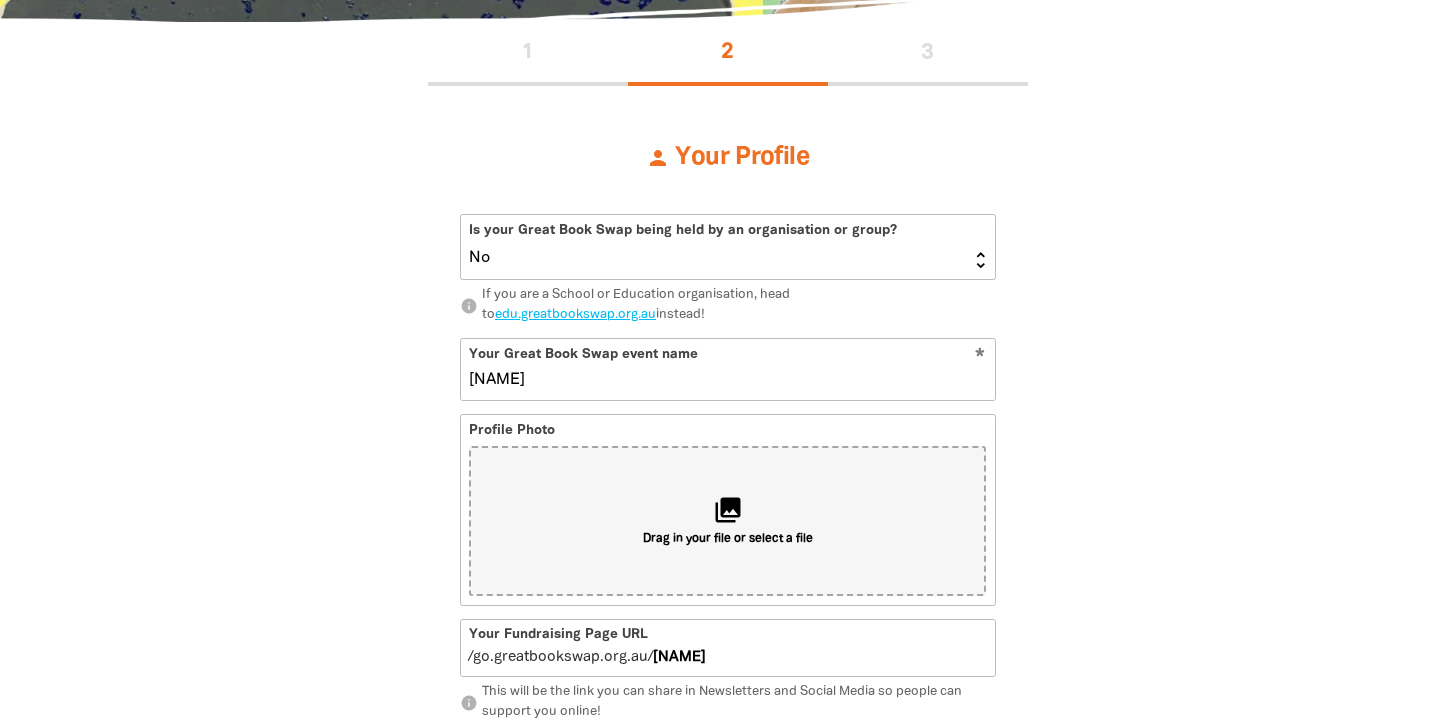 type on "St Agnes 2" 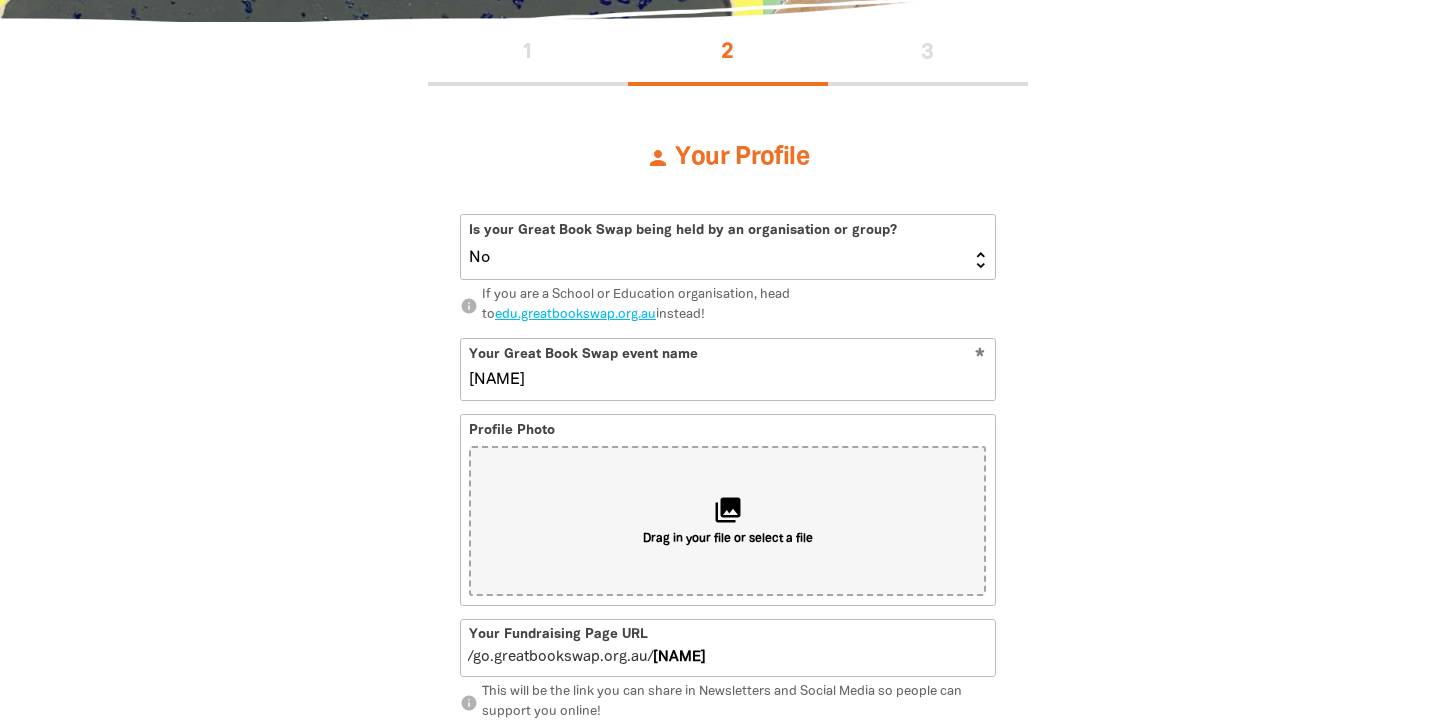 type on "St Agnes 2025" 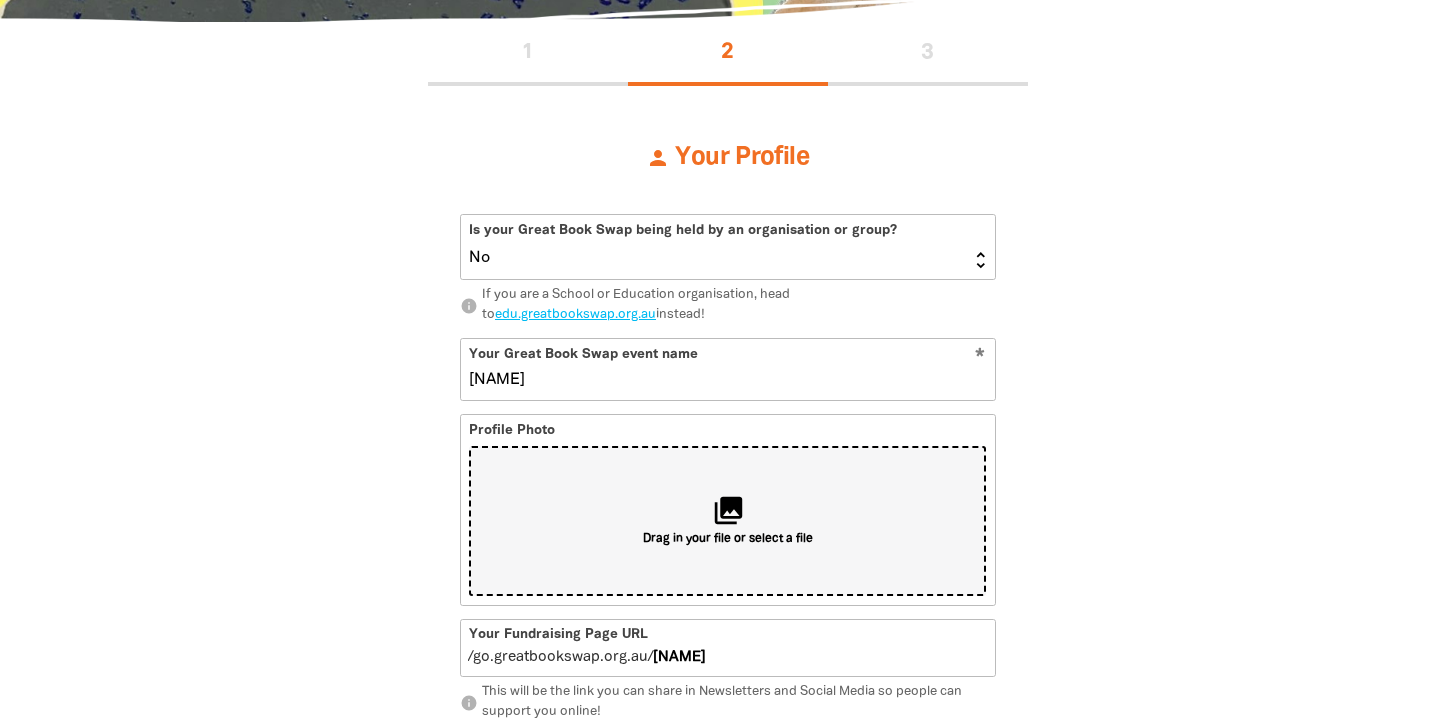 click on "collections Drag in your file or select a file" at bounding box center [727, 521] 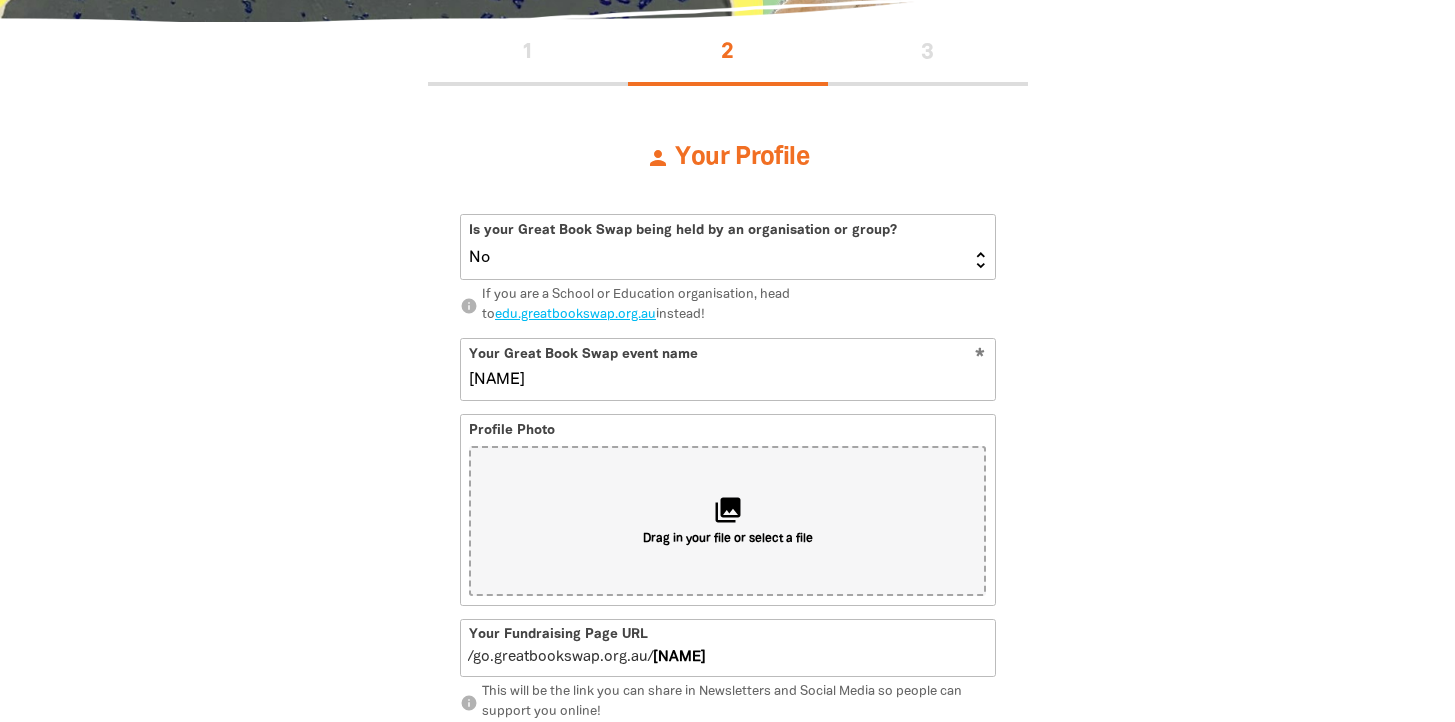 type on "C:\fakepath\library photo.jpg" 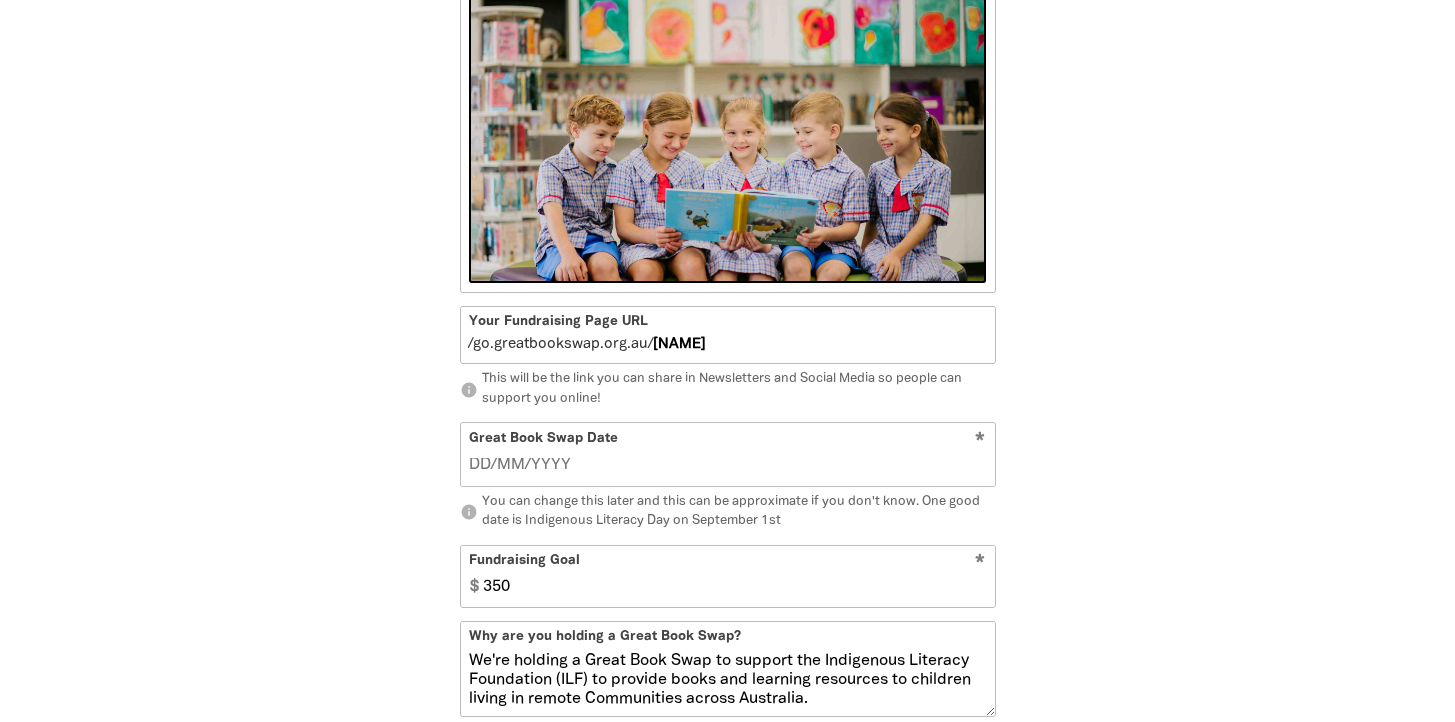 scroll, scrollTop: 903, scrollLeft: 0, axis: vertical 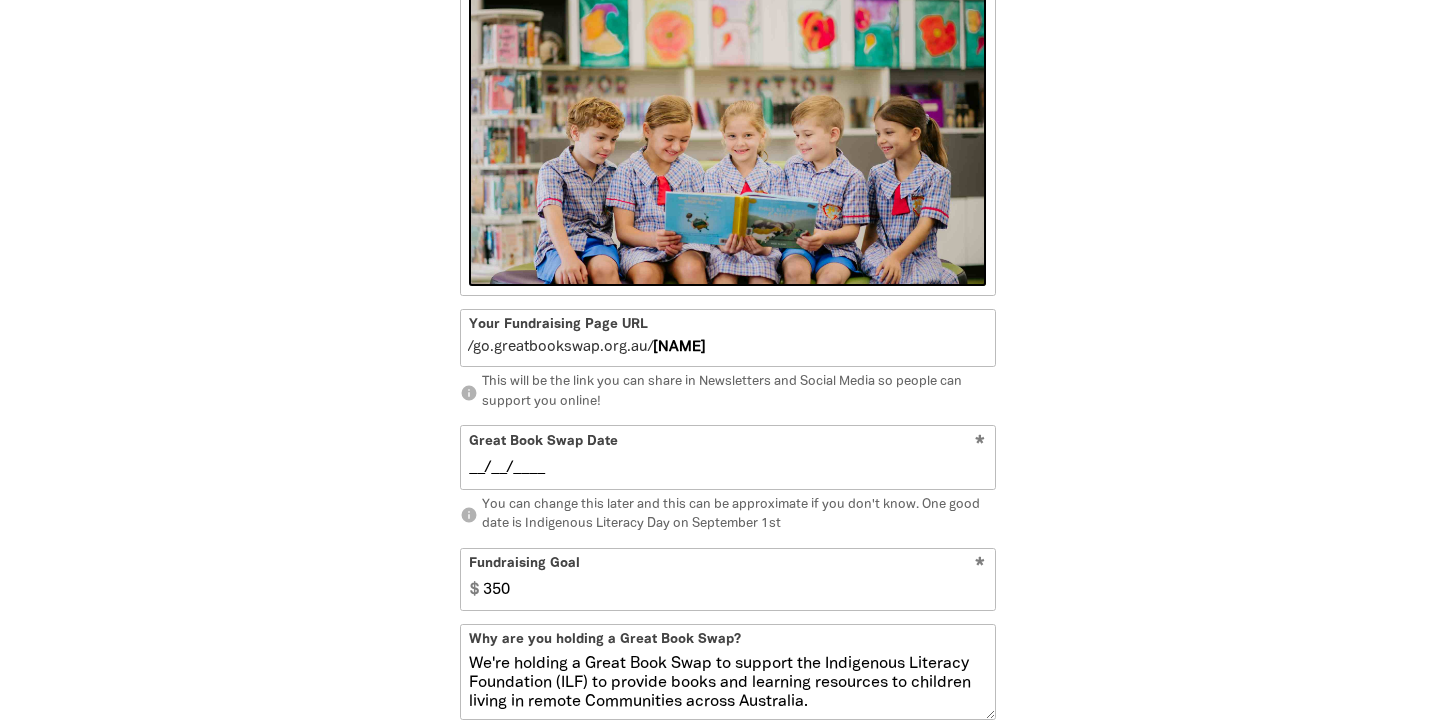 click on "__/__/____" at bounding box center (727, 468) 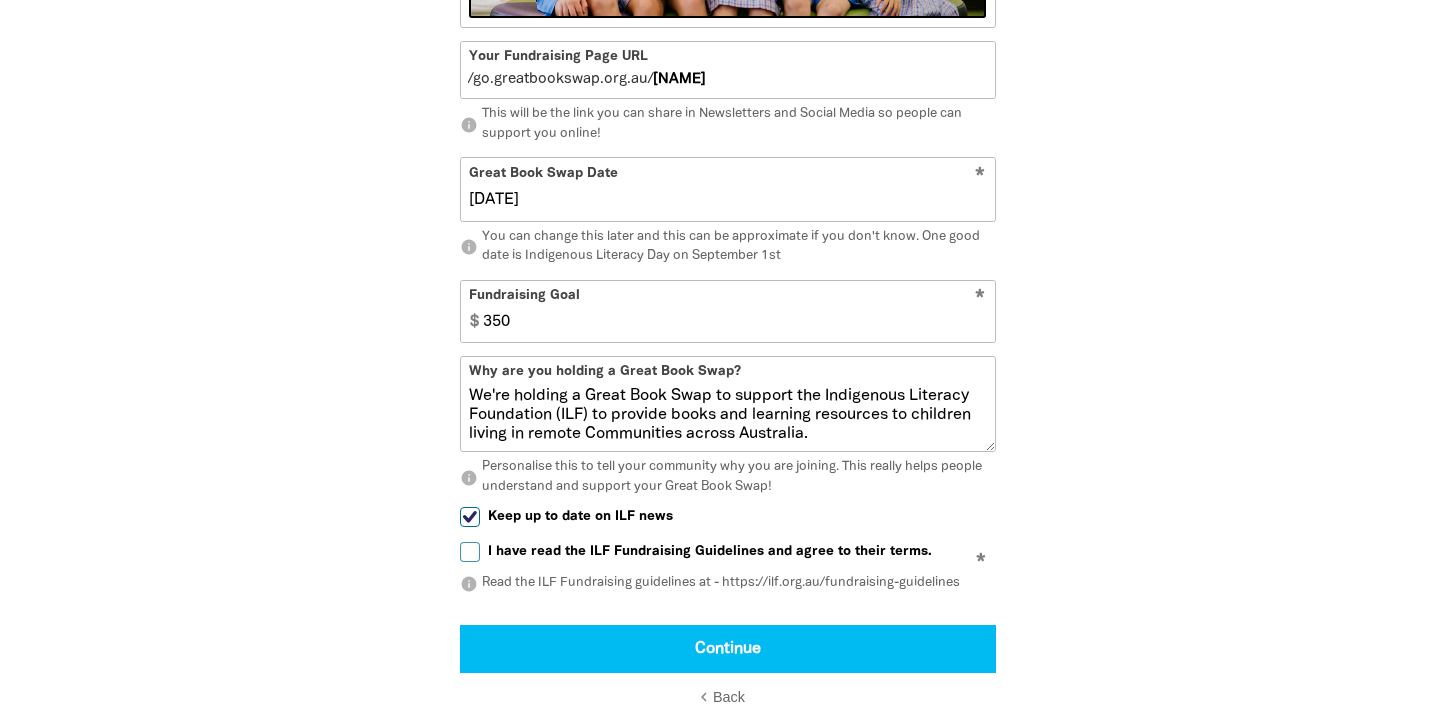 scroll, scrollTop: 1185, scrollLeft: 0, axis: vertical 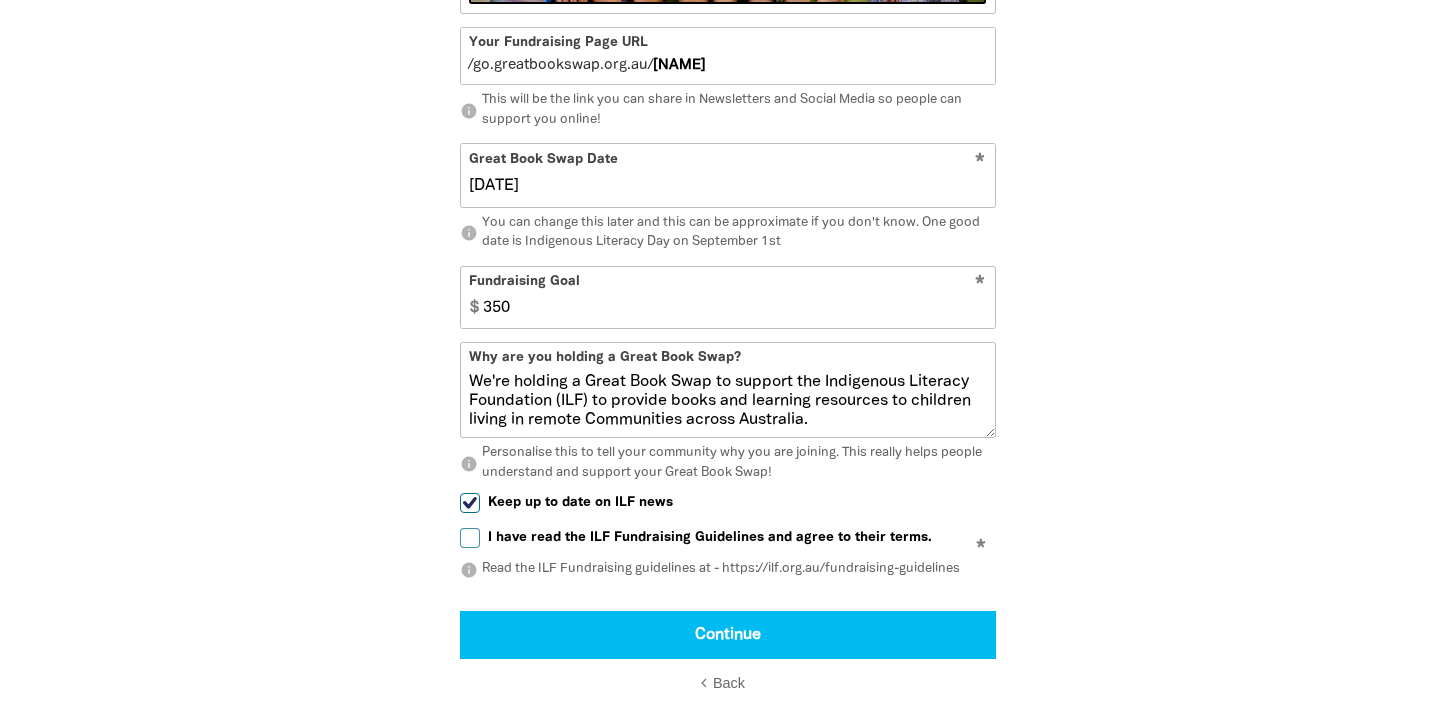type on "17/09/2025" 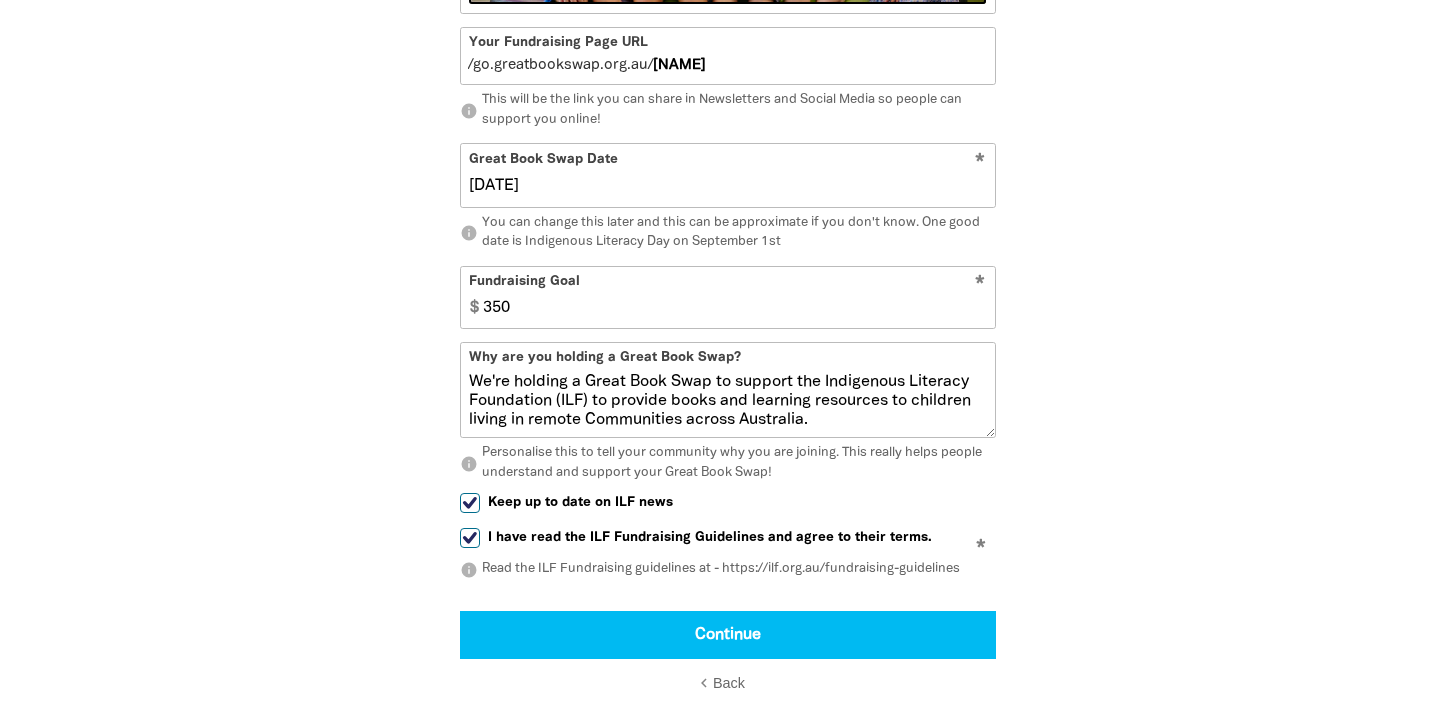 checkbox on "true" 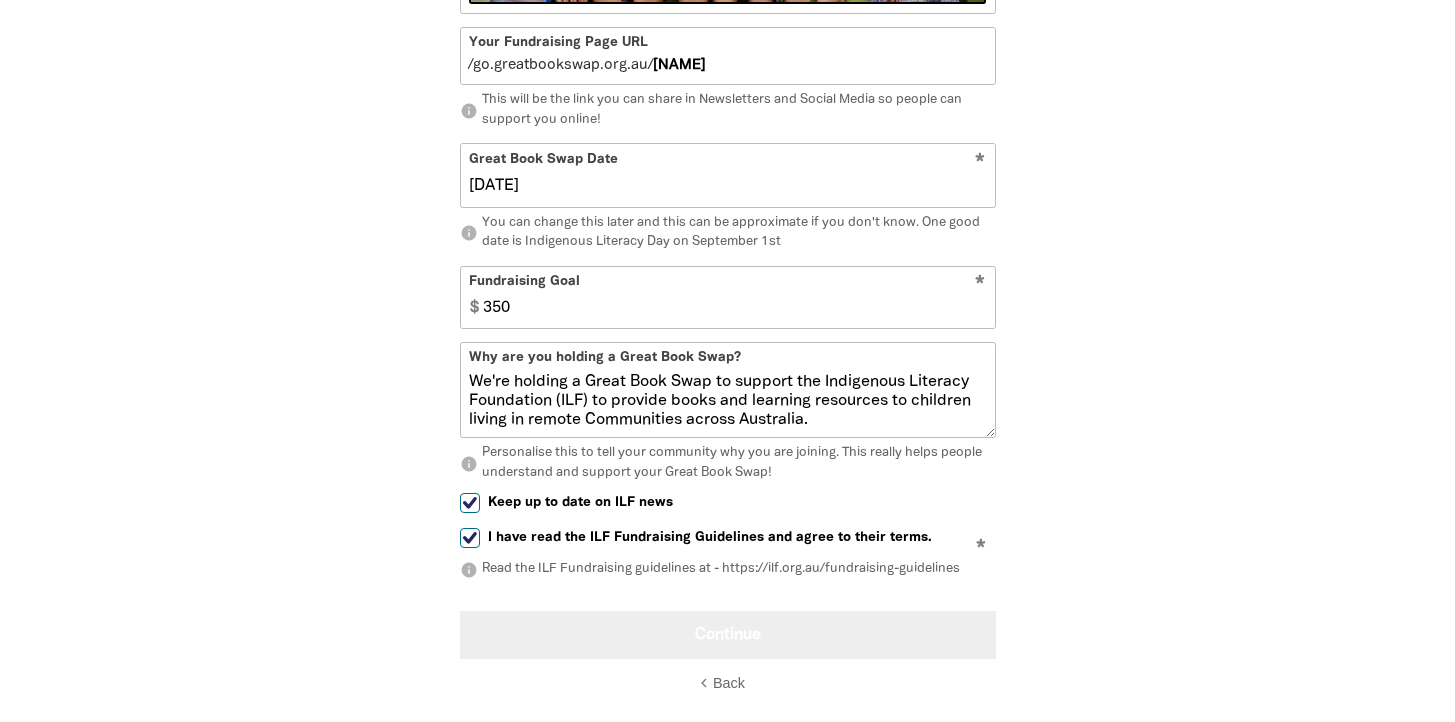 click on "Continue" at bounding box center (728, 635) 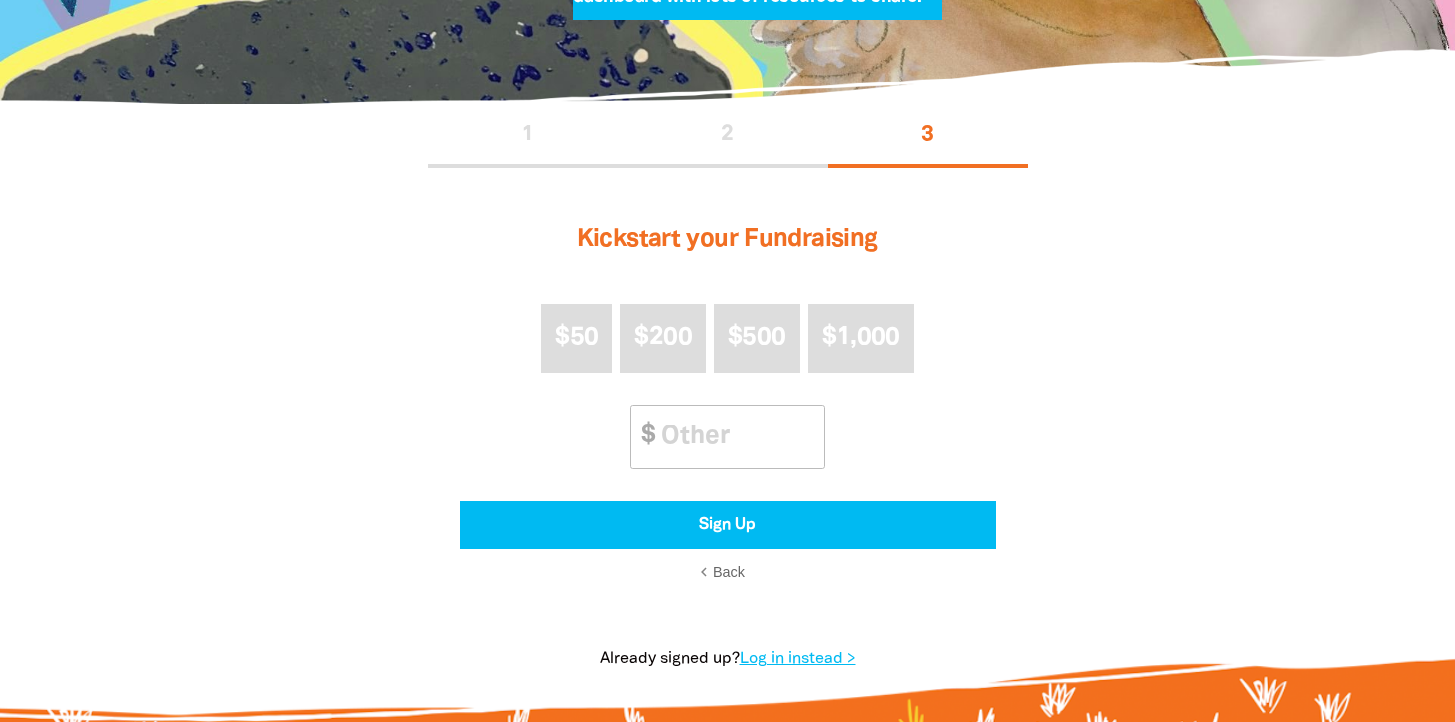 scroll, scrollTop: 360, scrollLeft: 0, axis: vertical 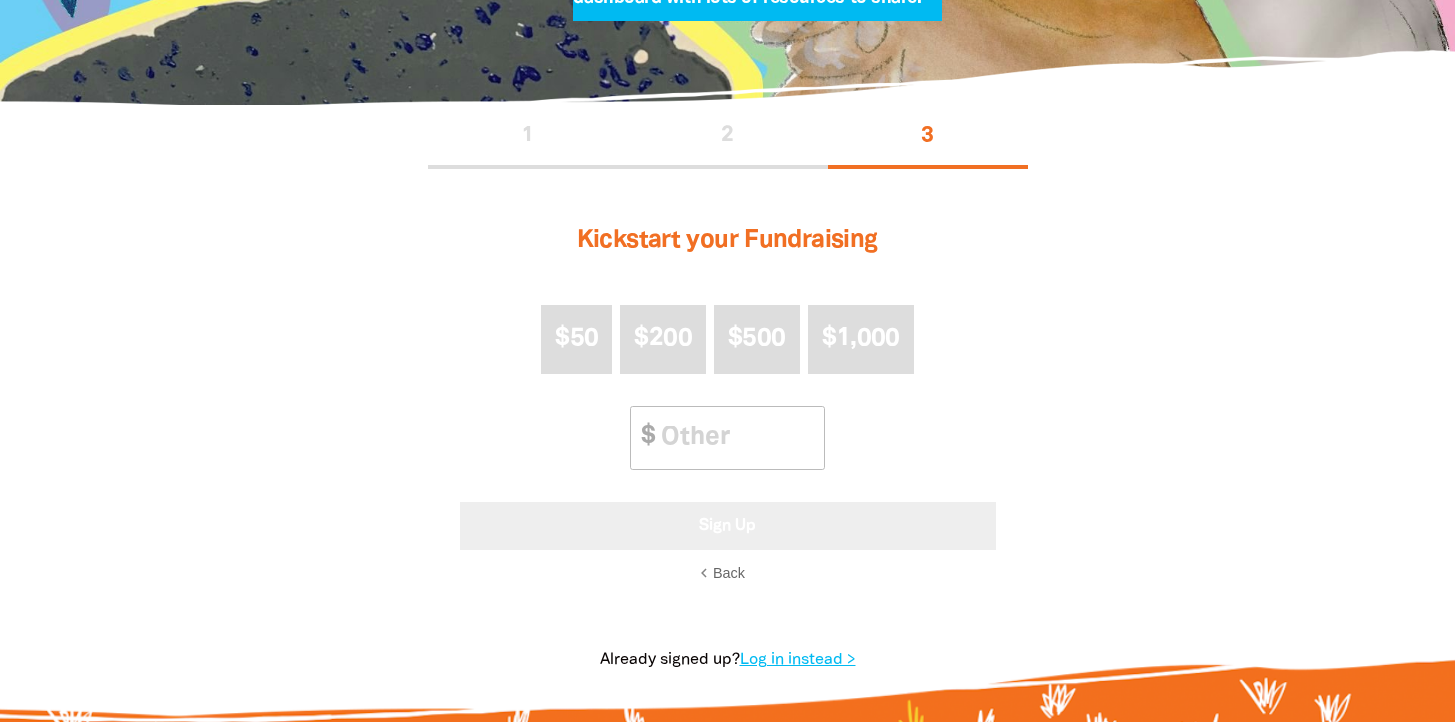 click on "Sign Up" at bounding box center [728, 526] 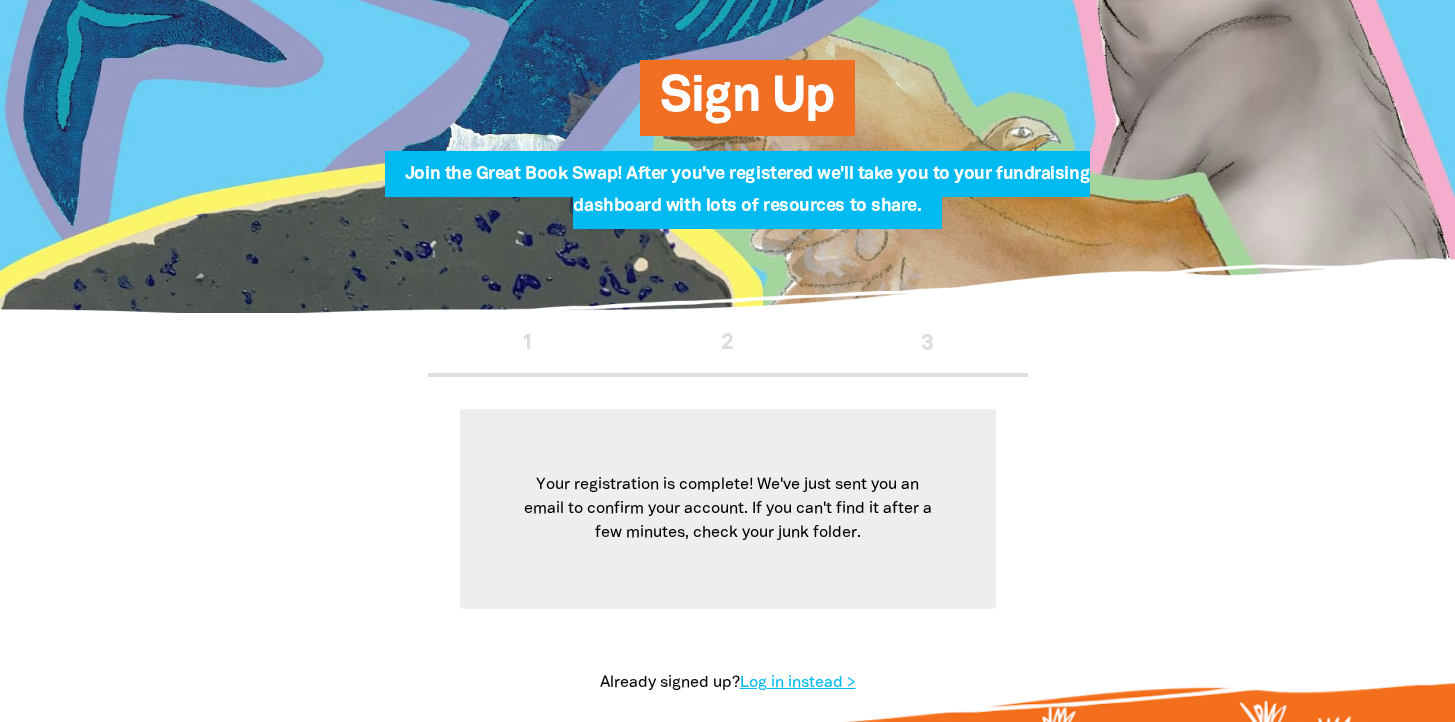 scroll, scrollTop: 0, scrollLeft: 0, axis: both 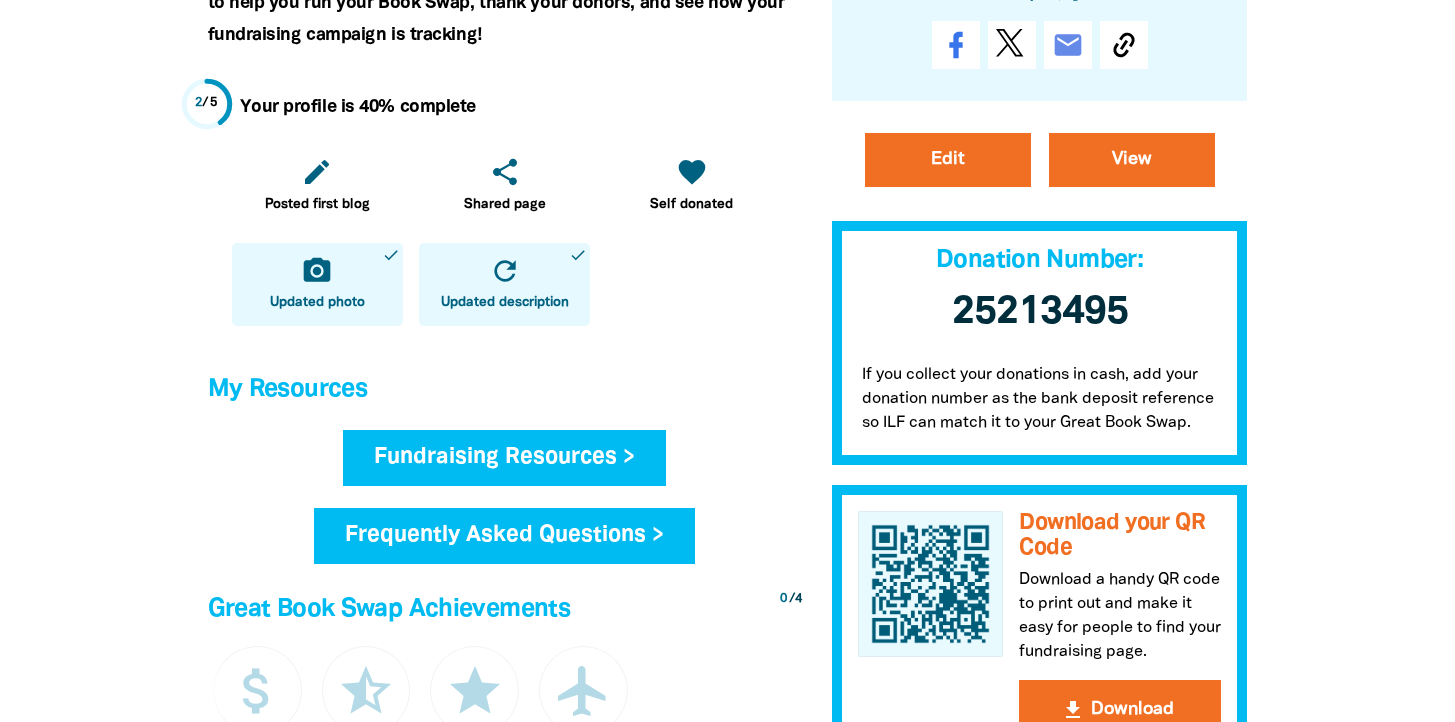click on "Fundraising Resources >" at bounding box center [504, 458] 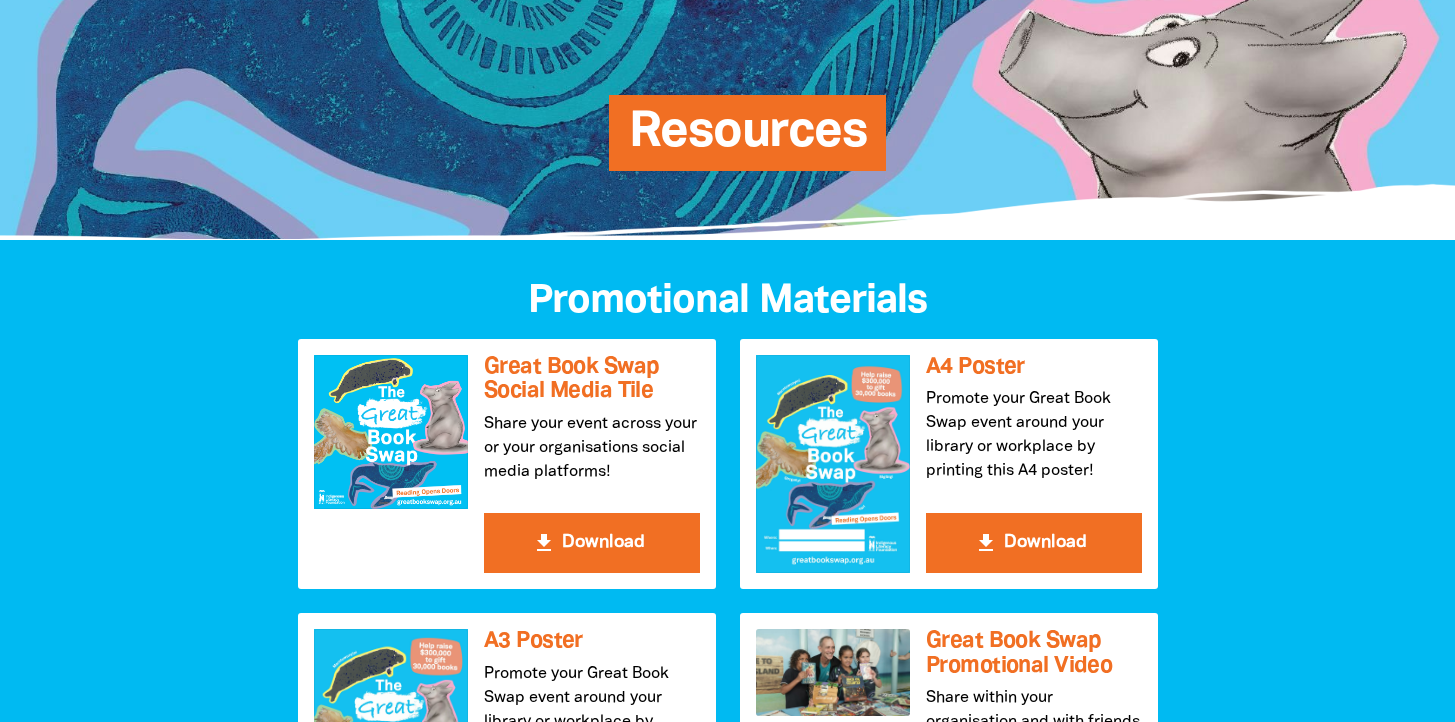 scroll, scrollTop: 0, scrollLeft: 0, axis: both 